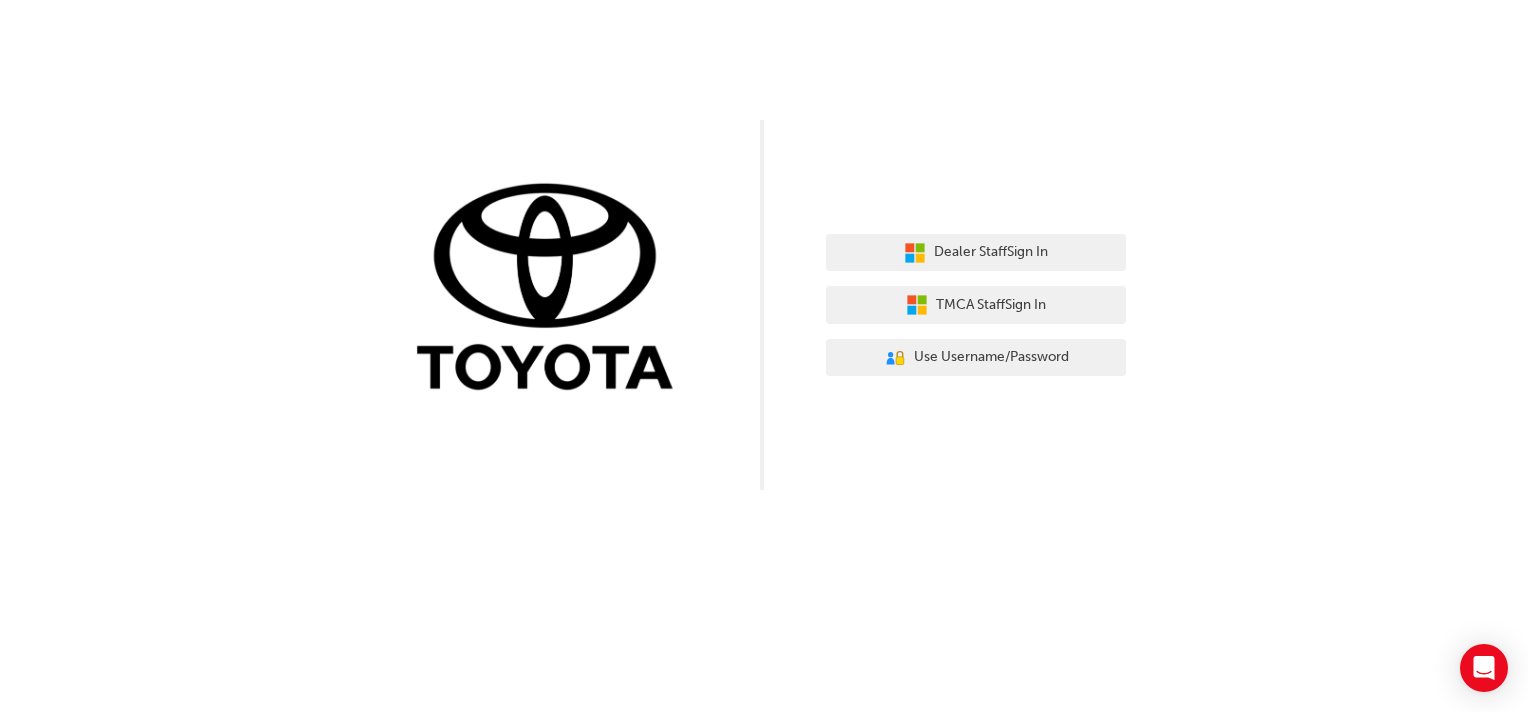 scroll, scrollTop: 0, scrollLeft: 0, axis: both 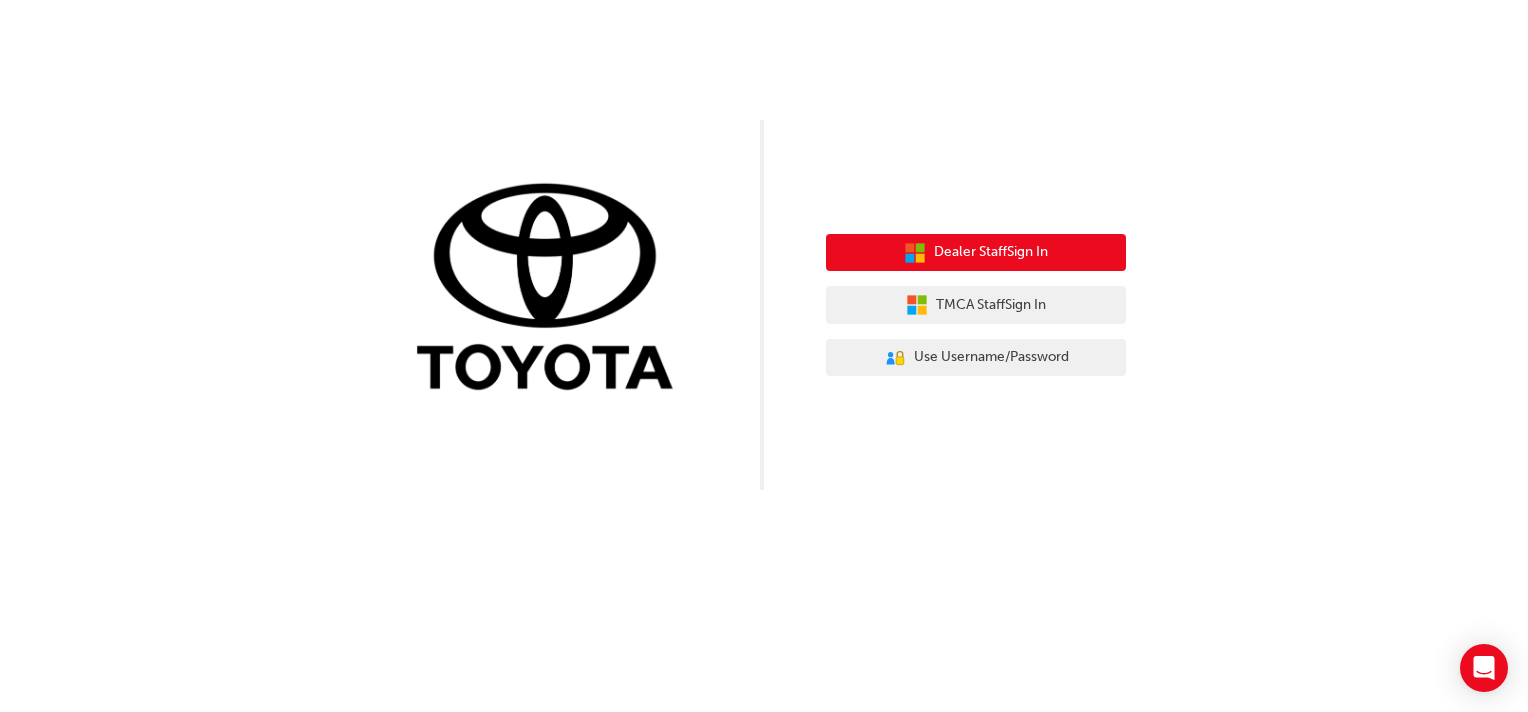 click on "Dealer Staff  Sign In" at bounding box center (991, 252) 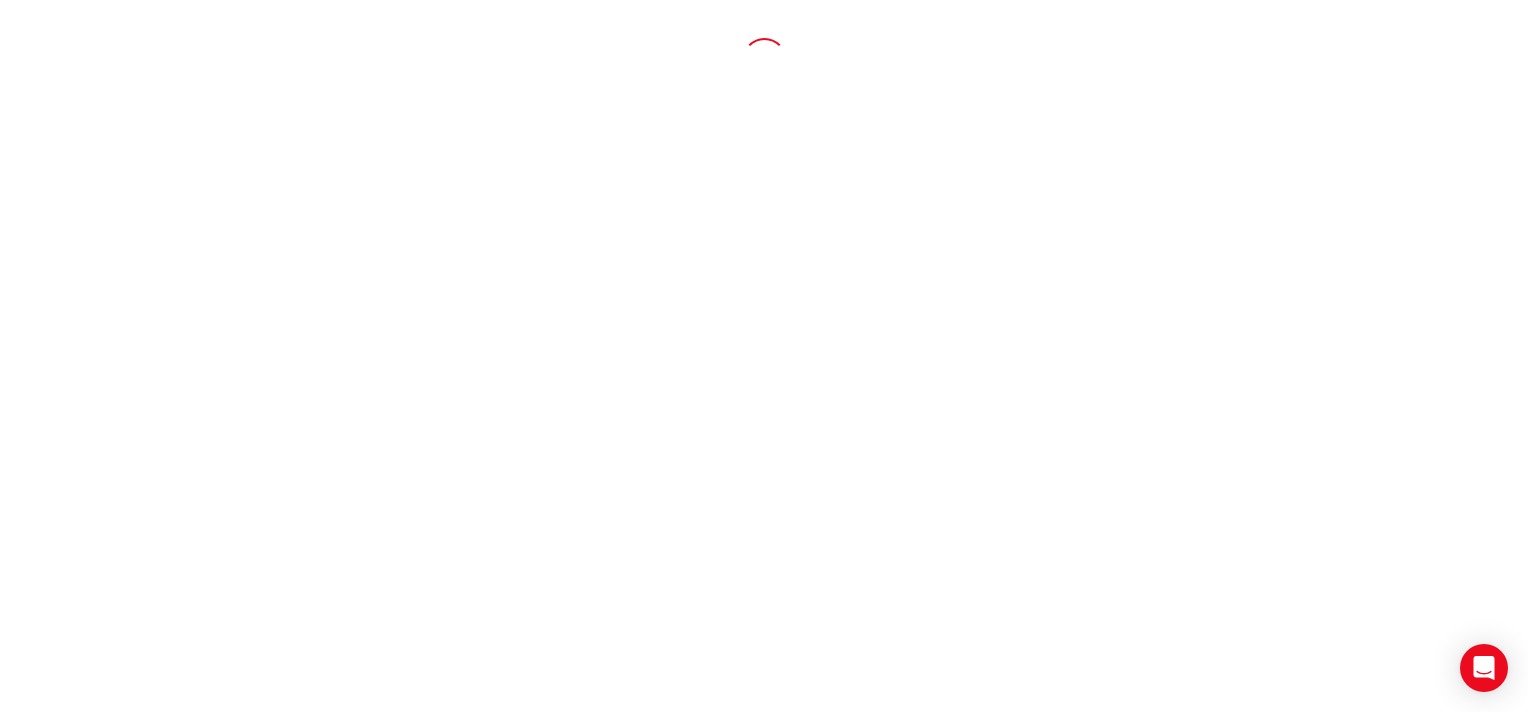 scroll, scrollTop: 0, scrollLeft: 0, axis: both 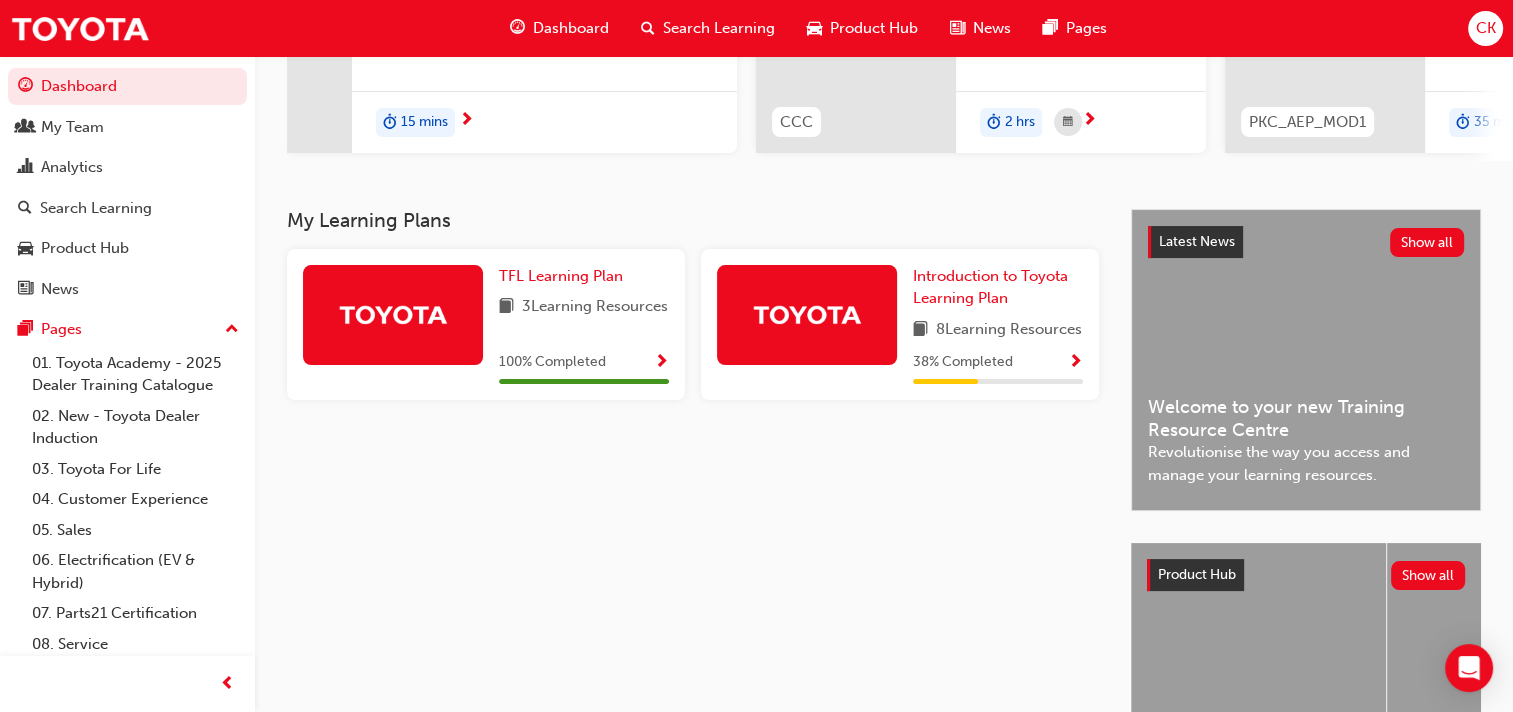 click at bounding box center [1075, 363] 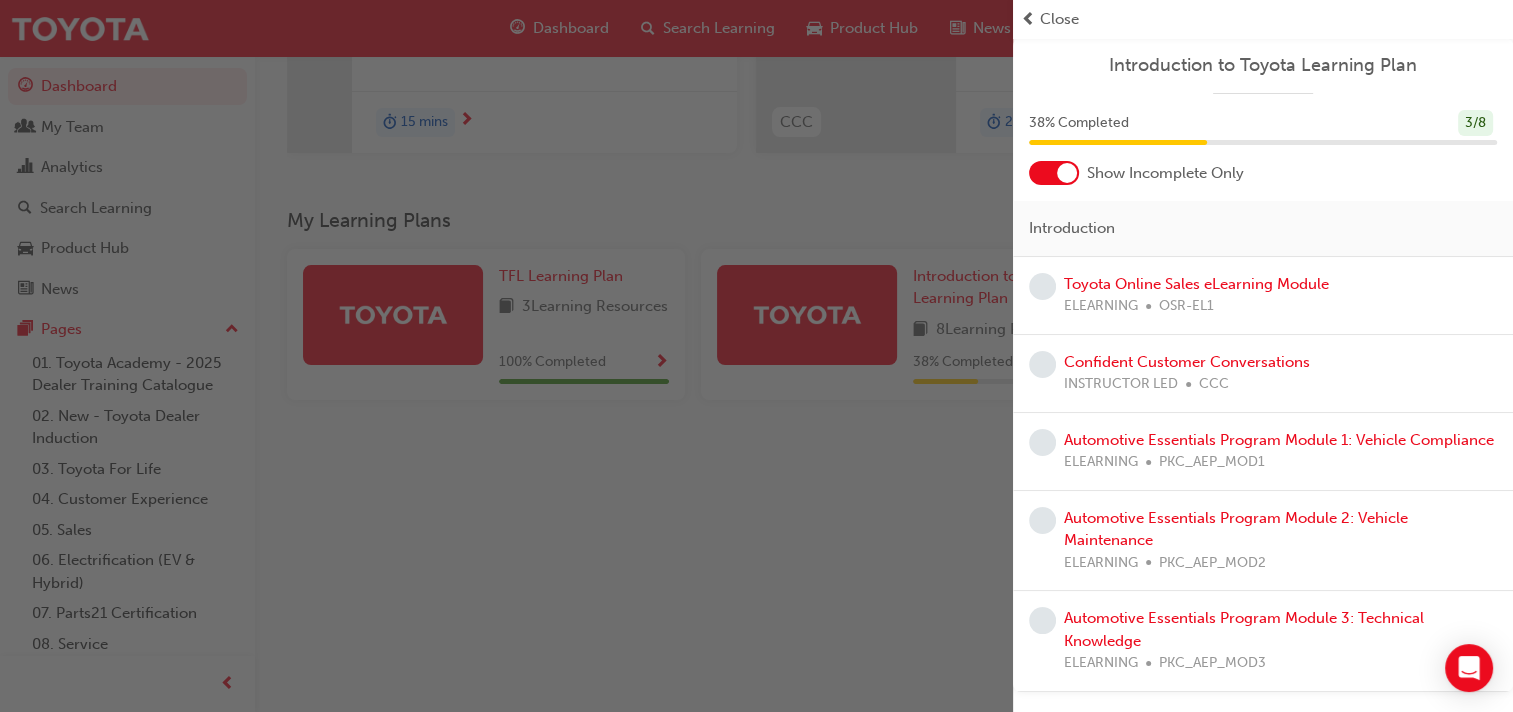 scroll, scrollTop: 0, scrollLeft: 0, axis: both 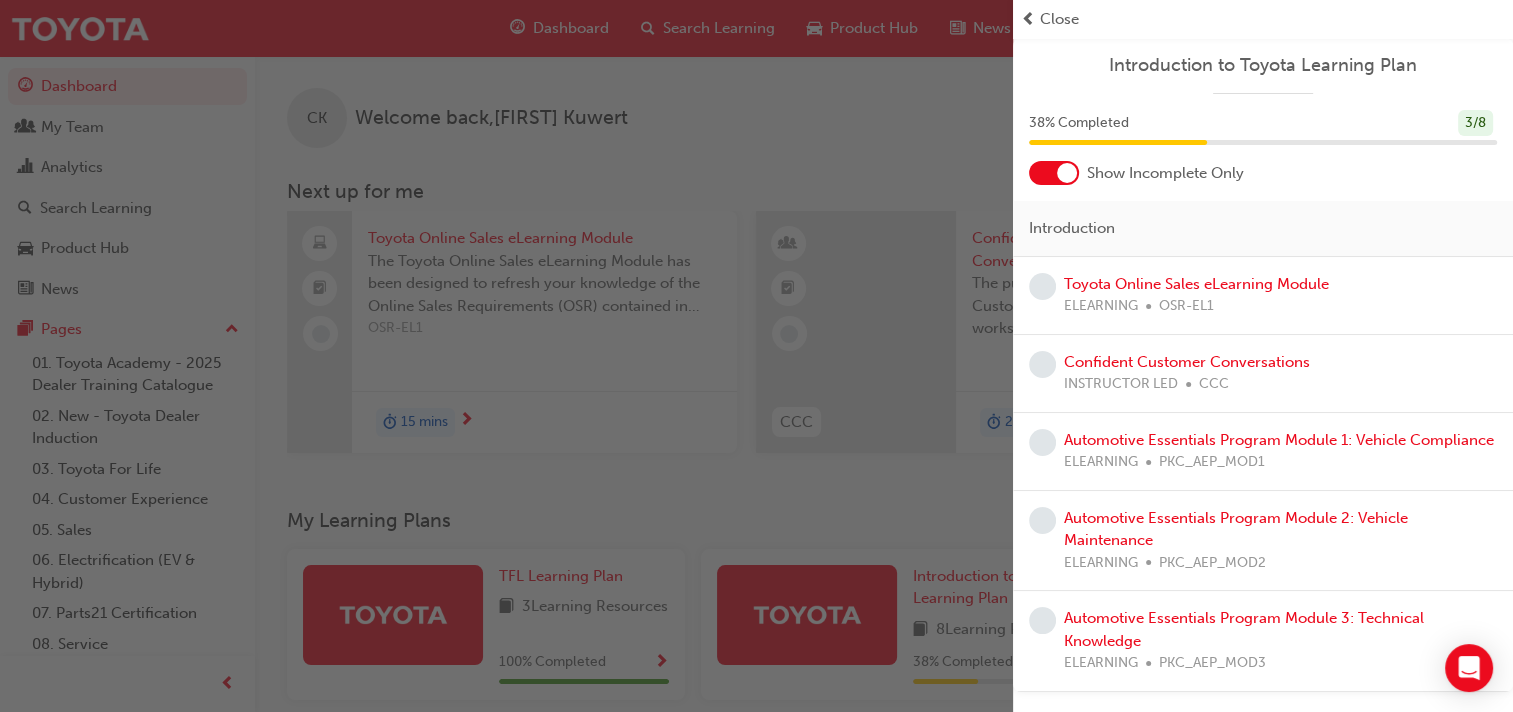 click on "Close" at bounding box center (1059, 19) 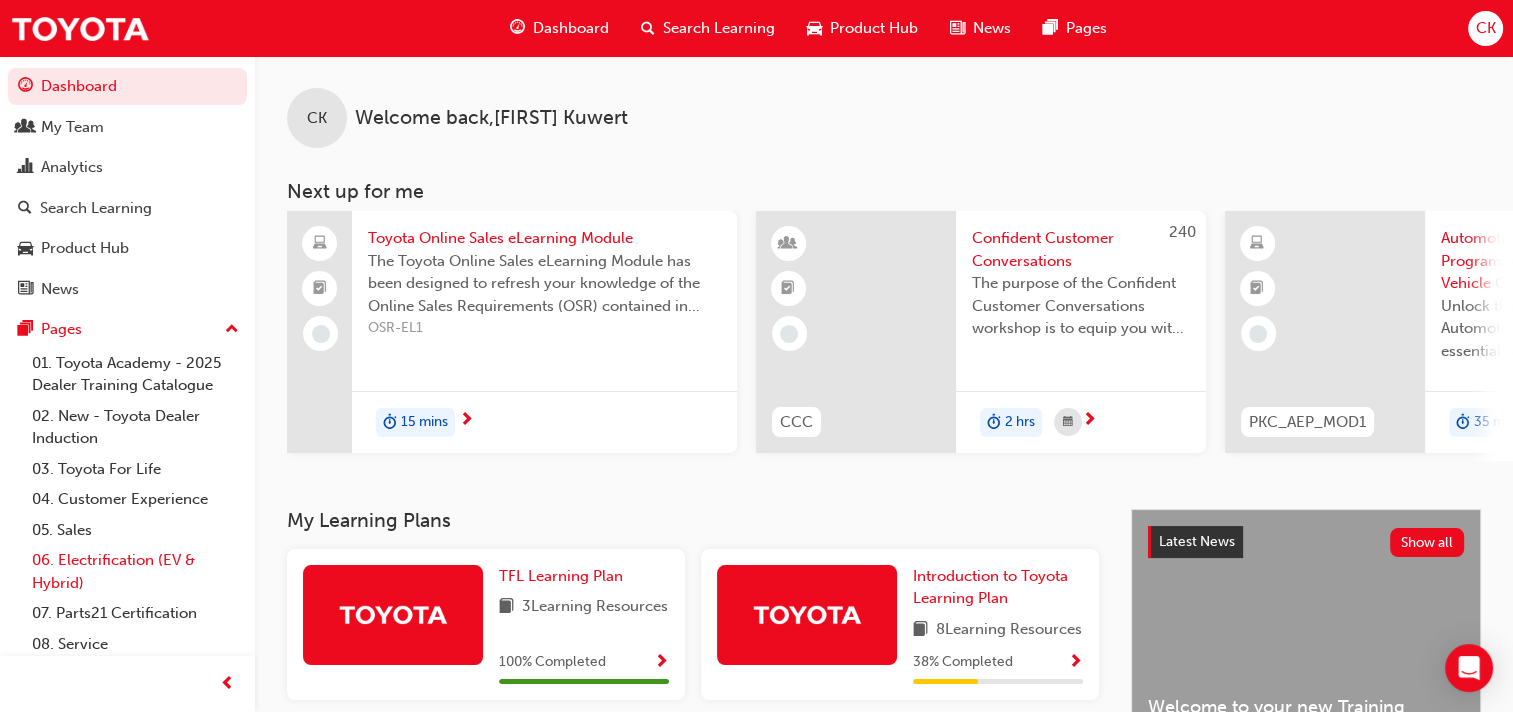 click on "06. Electrification (EV & Hybrid)" at bounding box center (135, 571) 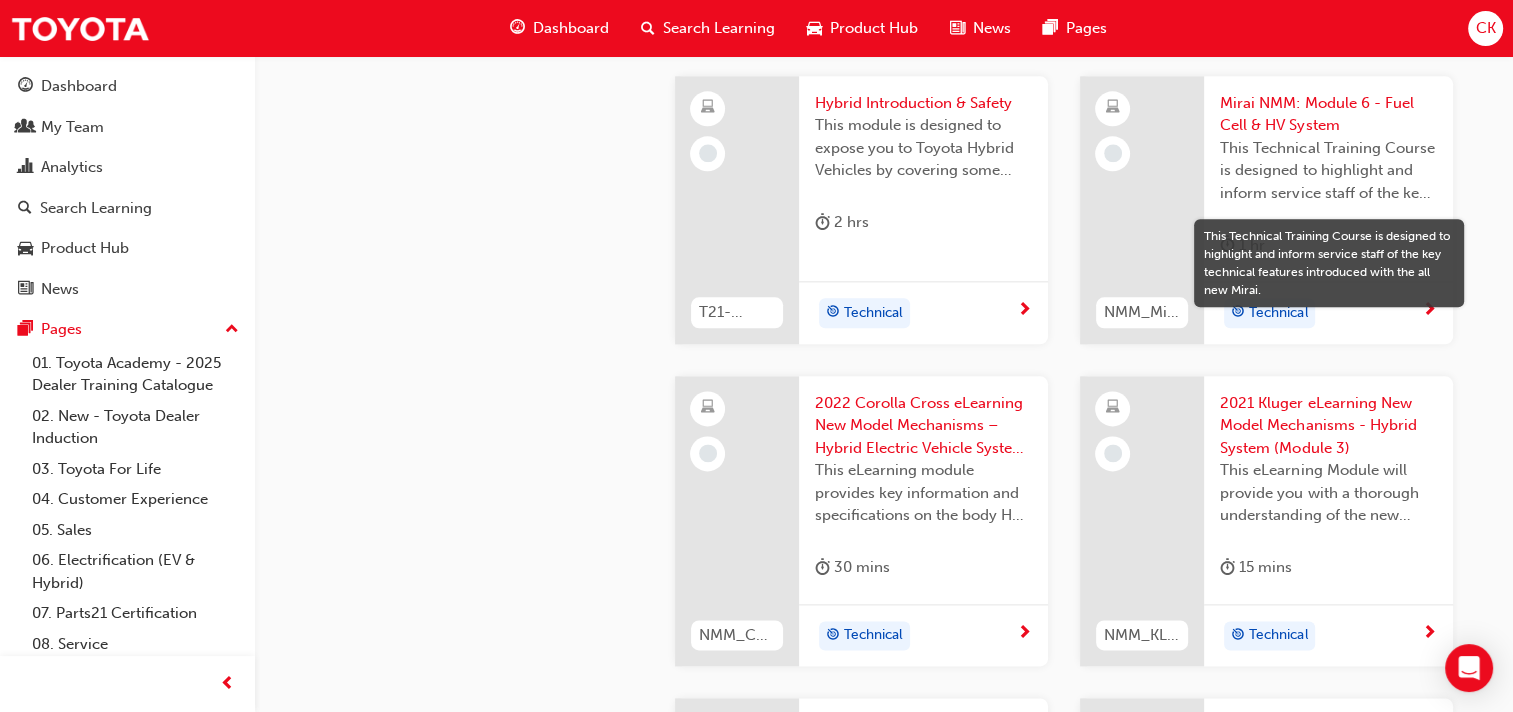 scroll, scrollTop: 2363, scrollLeft: 0, axis: vertical 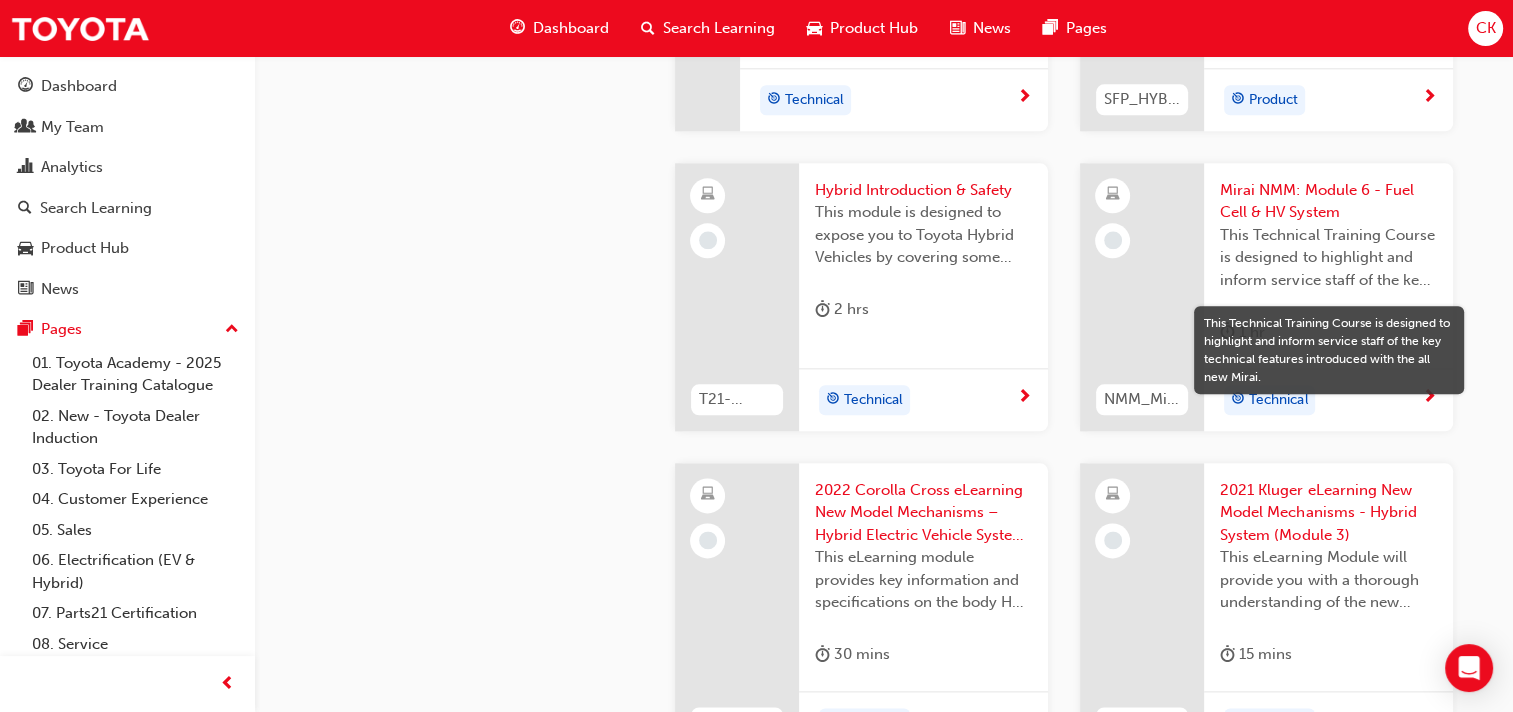 click on "06. Electrification (EV ﻿ Learning Resources SP_TOYBEVBASICS_EL Toyota Electrified - EV Basics and Charging Using the bZ4x as an example, this course aims to give you a basic overview of how EV's work, how to charge them, FAQs around BEVs and some simple questions you can use to find out if an EV is right for your customers   30 mins Product SP_EVQUALIFICATION_1223 Toyota Electrified - Needs Analysis ﻿ Understand the importance of needs analysis and qualifying EV customers, with examples of how to do this effectively.   10 mins Product Toyota Electrified ﻿ bZ4x Product Training 2023 This interactive session will provide you with a strong foundation to support a successful sales launch of our first ever EV locally early next year, as well as provide you with the opportunity to touch and feel early sample vehicles of the bZ4x for yourself well before production vehicles arrive in Australia.
SP_BZ4X_1123_ILT   3 hrs Sales NT_ 48V MILD HYBRID_032024   1 hr Technical   30 mins Product" at bounding box center (756, -228) 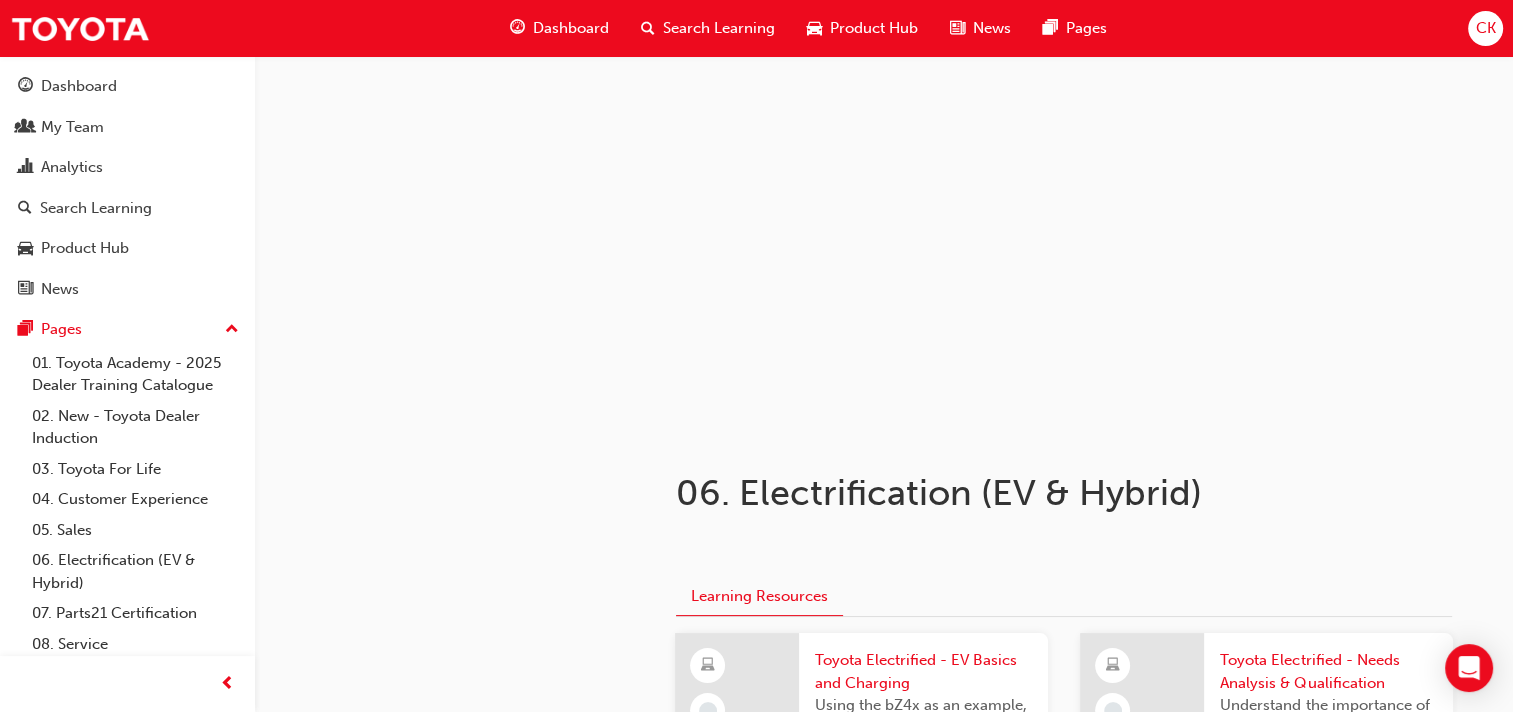 scroll, scrollTop: 0, scrollLeft: 0, axis: both 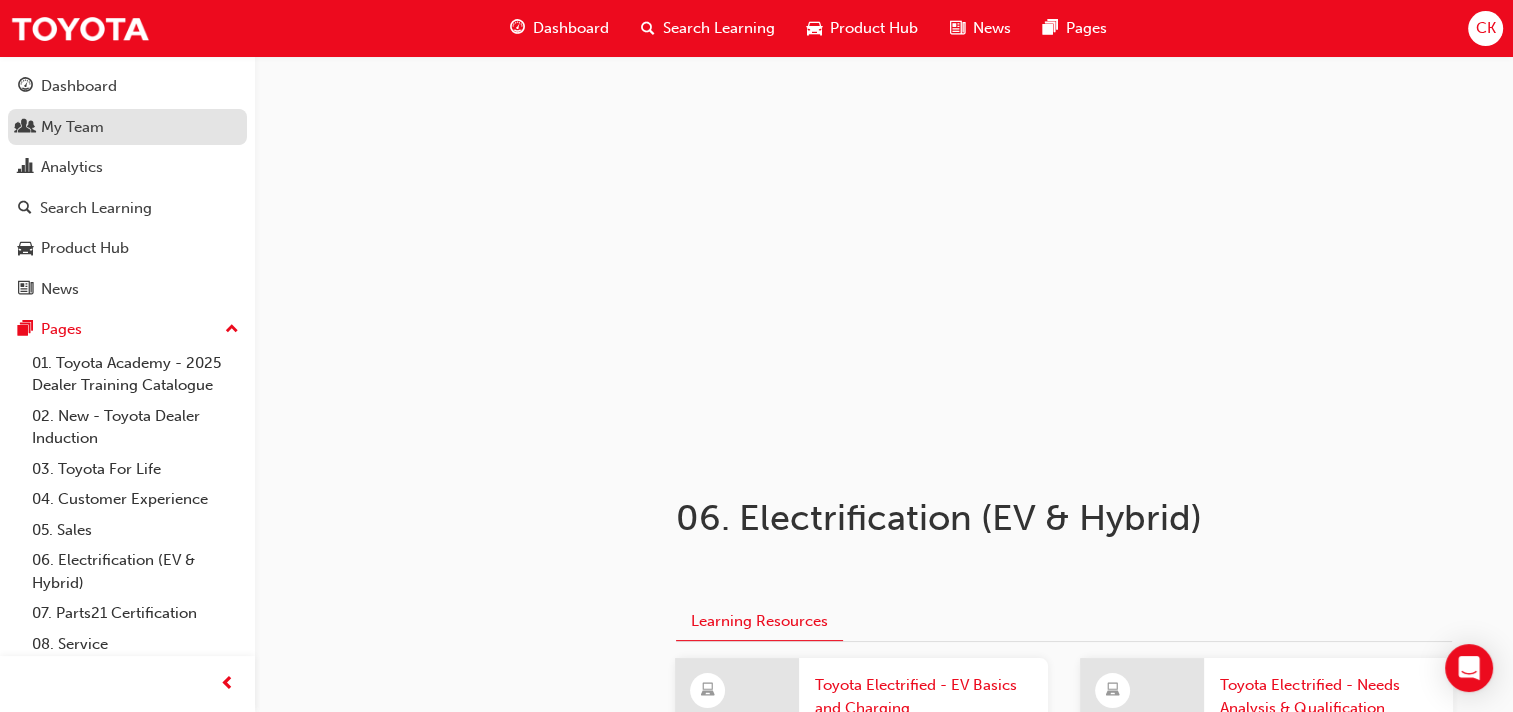 click on "My Team" at bounding box center (72, 127) 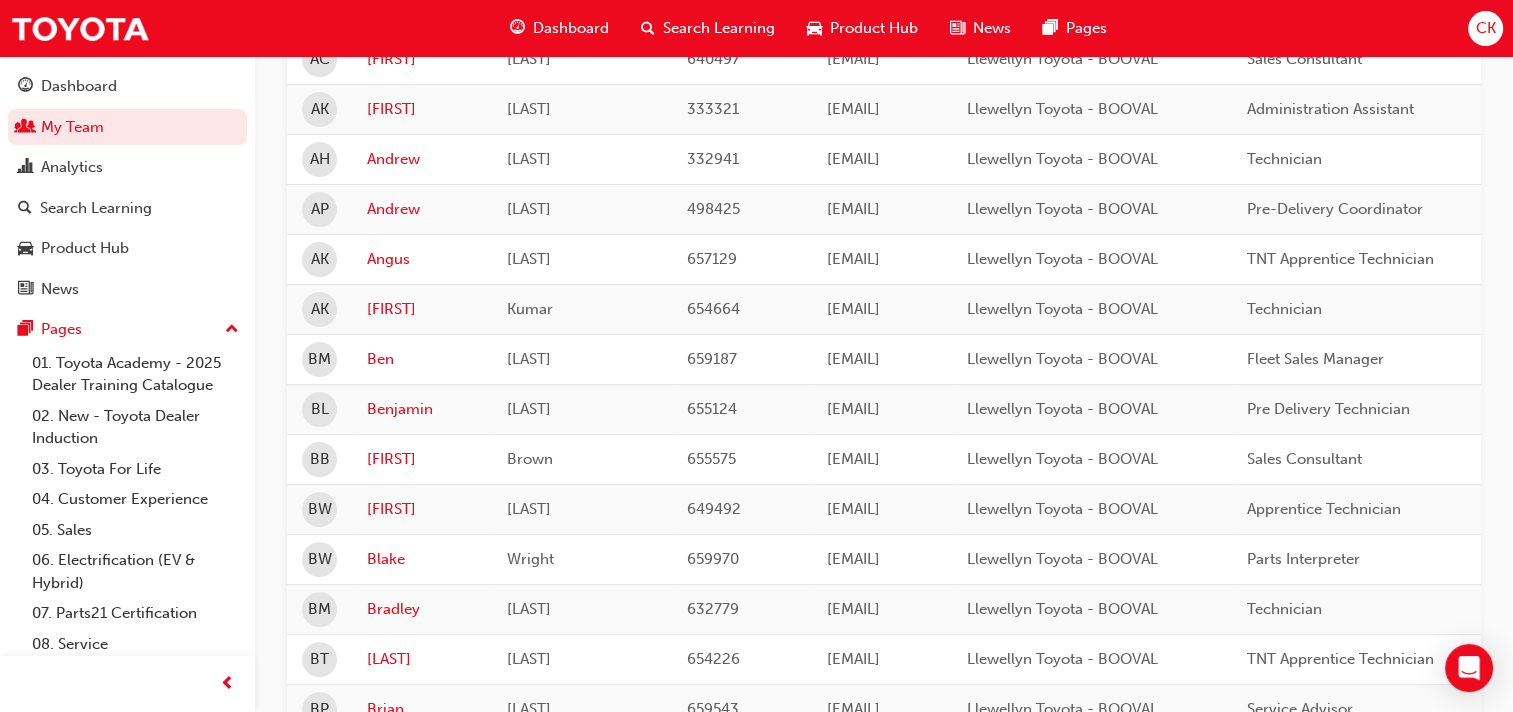 scroll, scrollTop: 0, scrollLeft: 0, axis: both 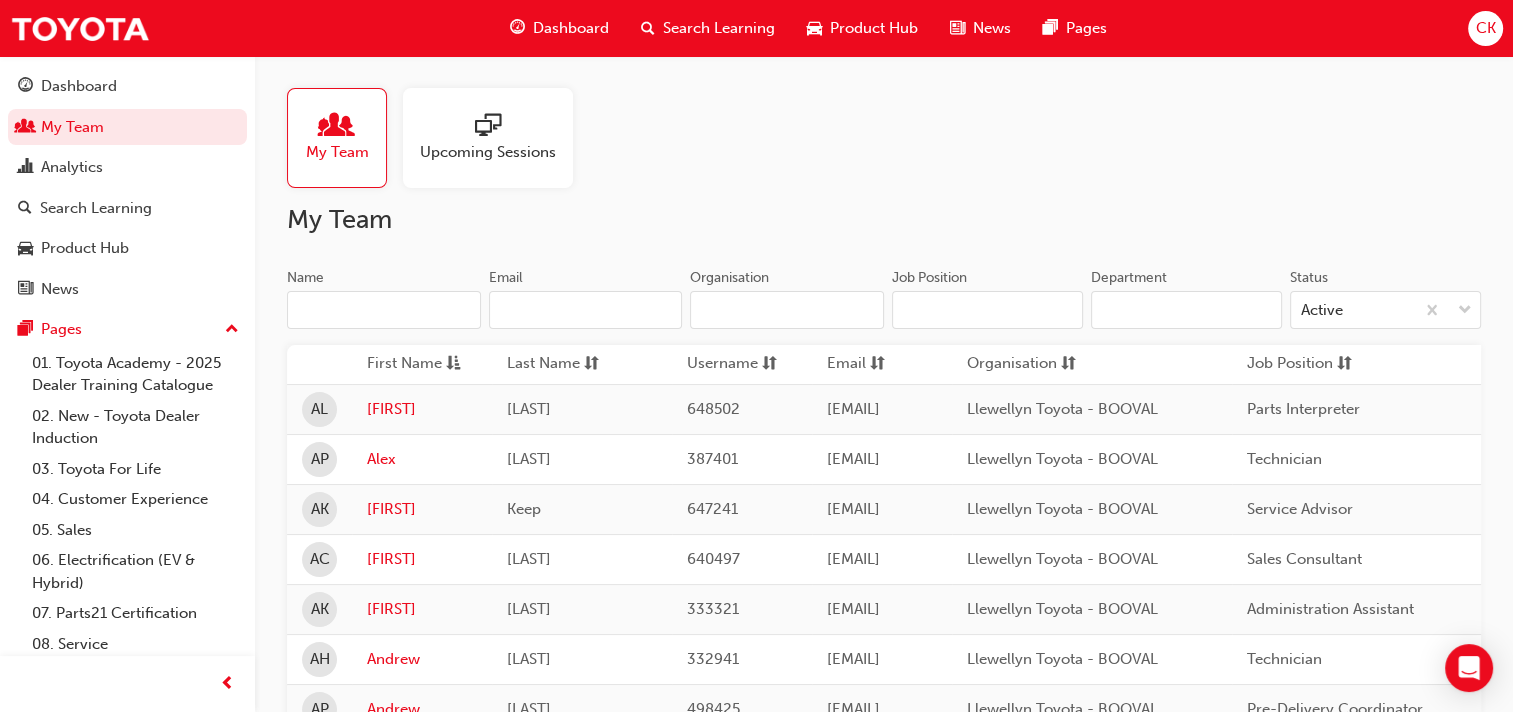 click on "Upcoming Sessions" at bounding box center [488, 152] 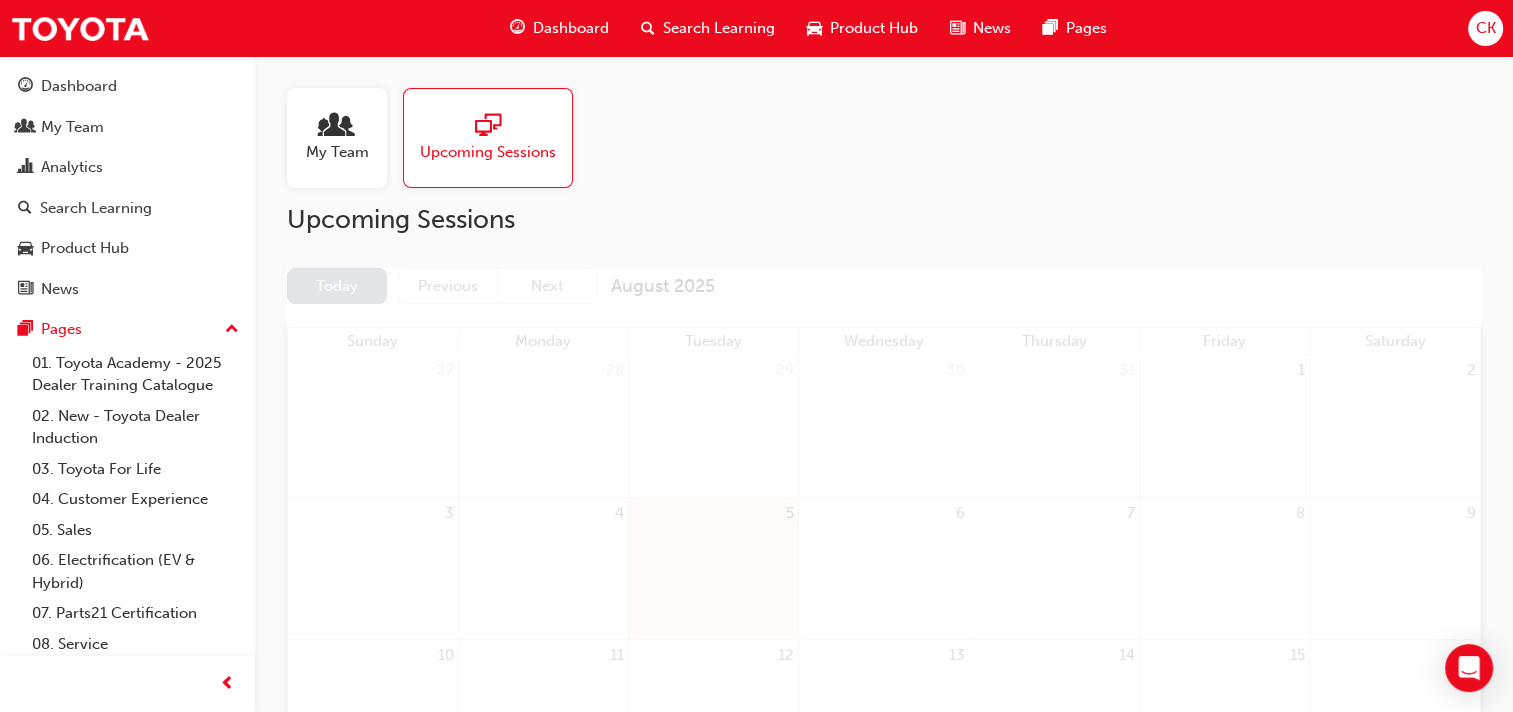 click on "My Team" at bounding box center [337, 152] 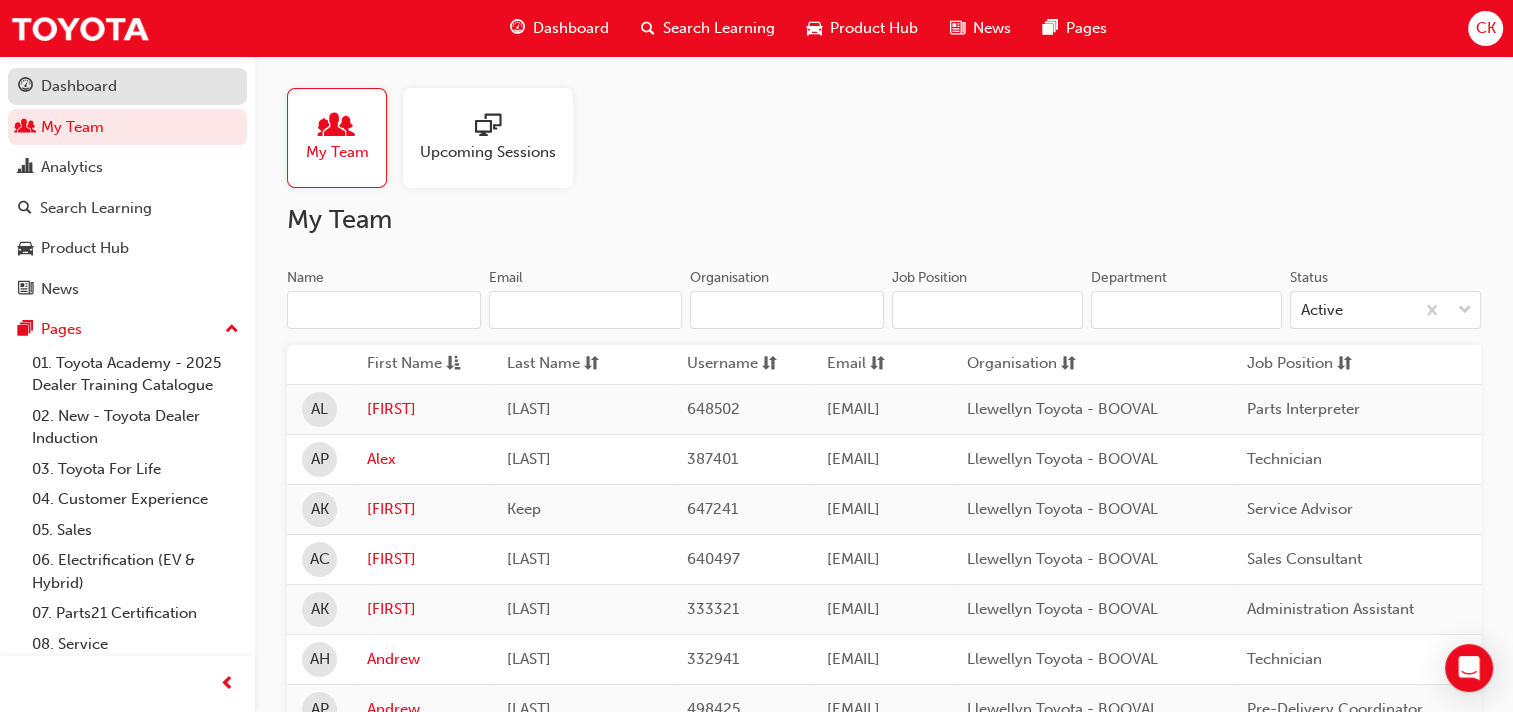 click on "Dashboard" at bounding box center (79, 86) 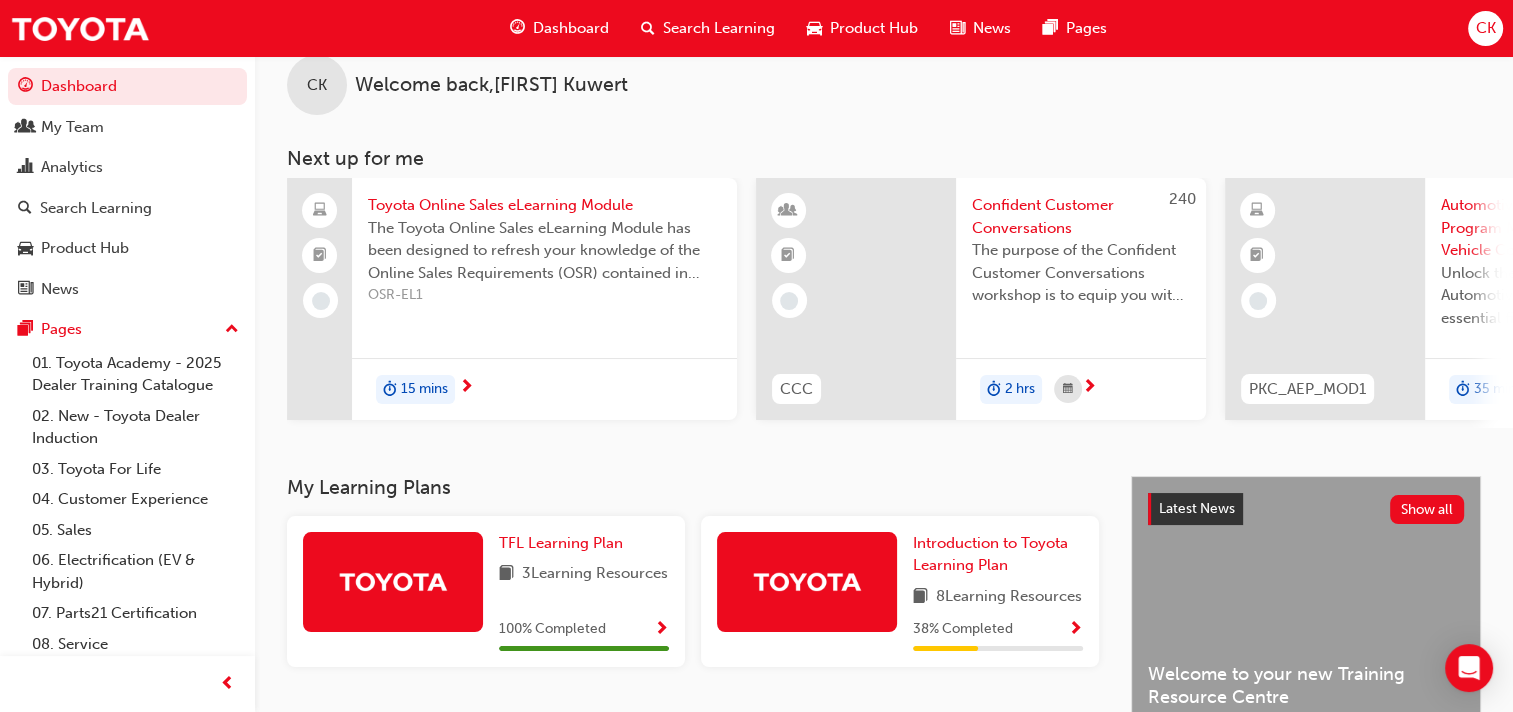 scroll, scrollTop: 0, scrollLeft: 0, axis: both 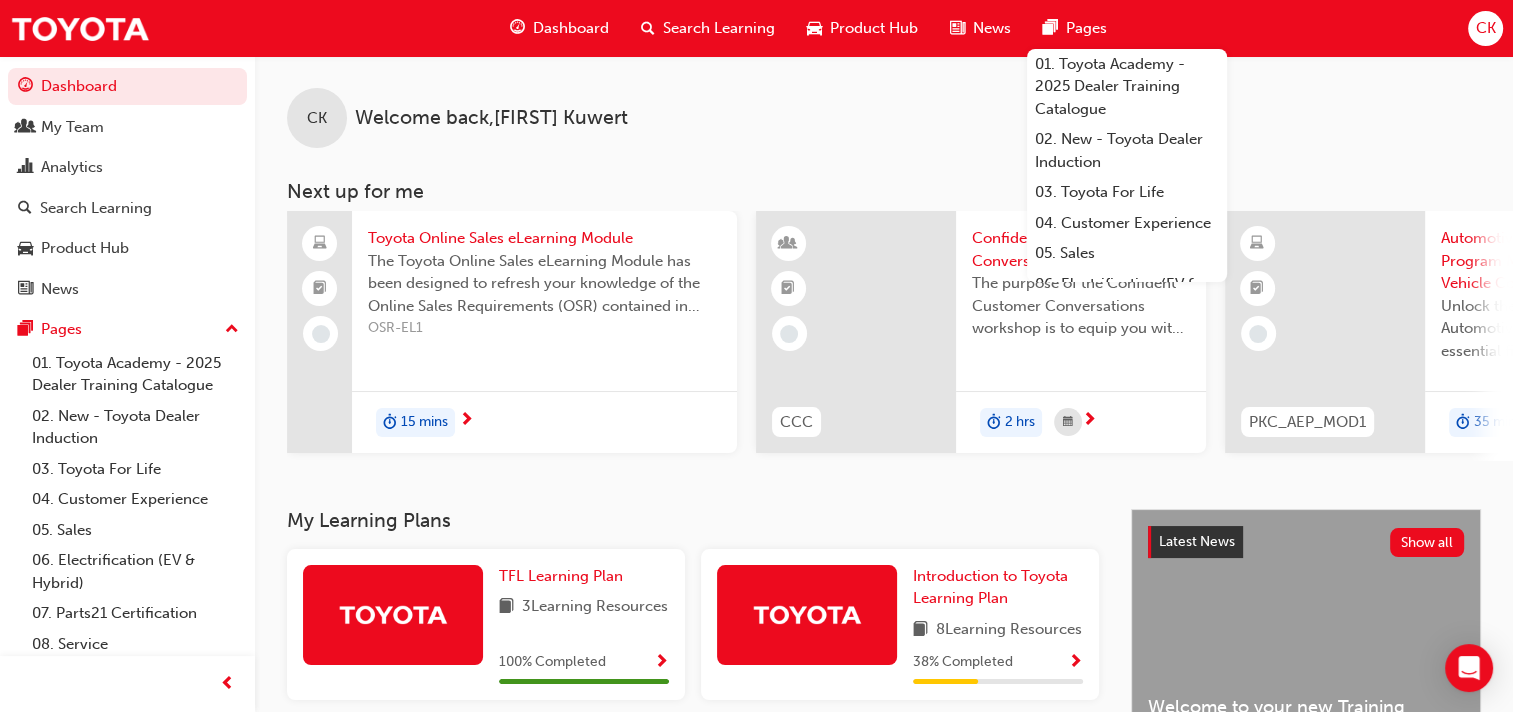 click on "Dashboard" at bounding box center [571, 28] 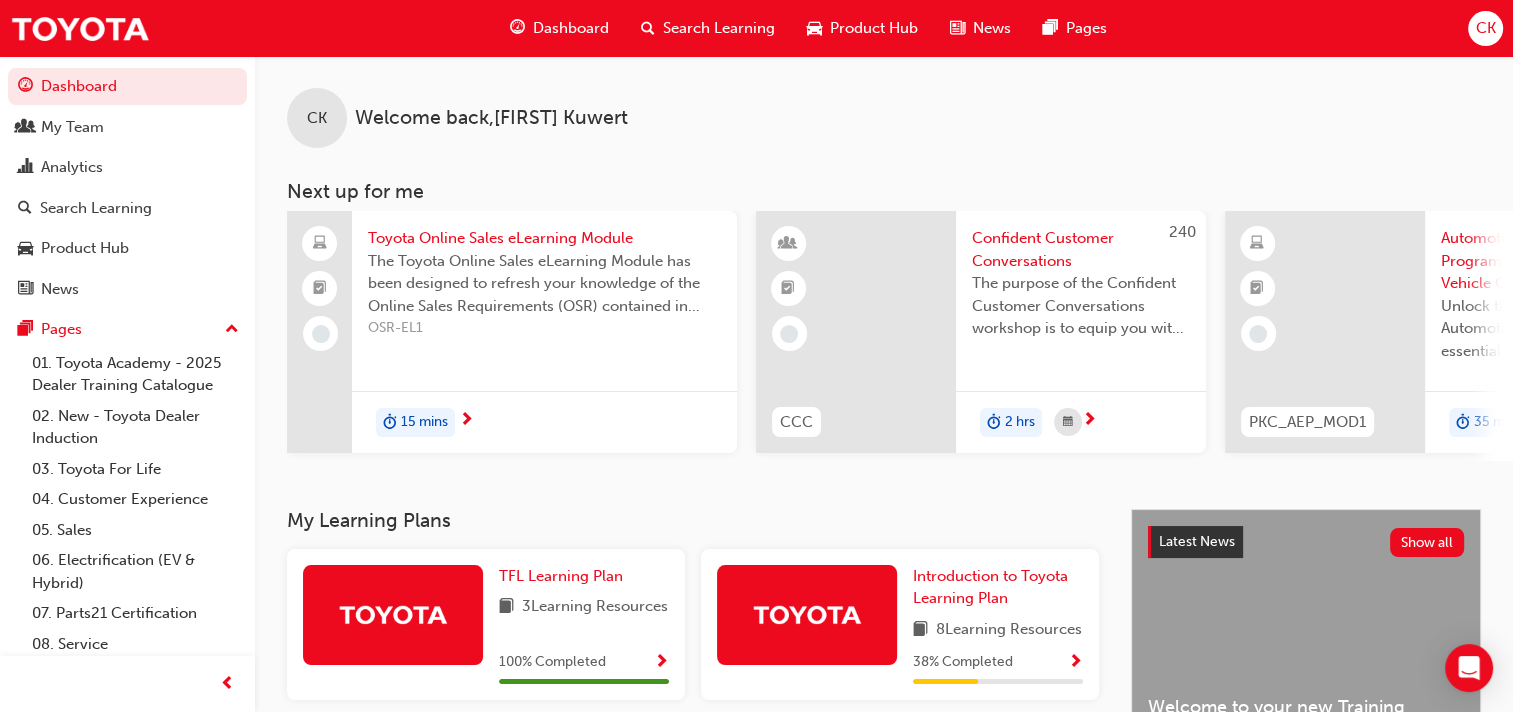 click on "Search Learning" at bounding box center [719, 28] 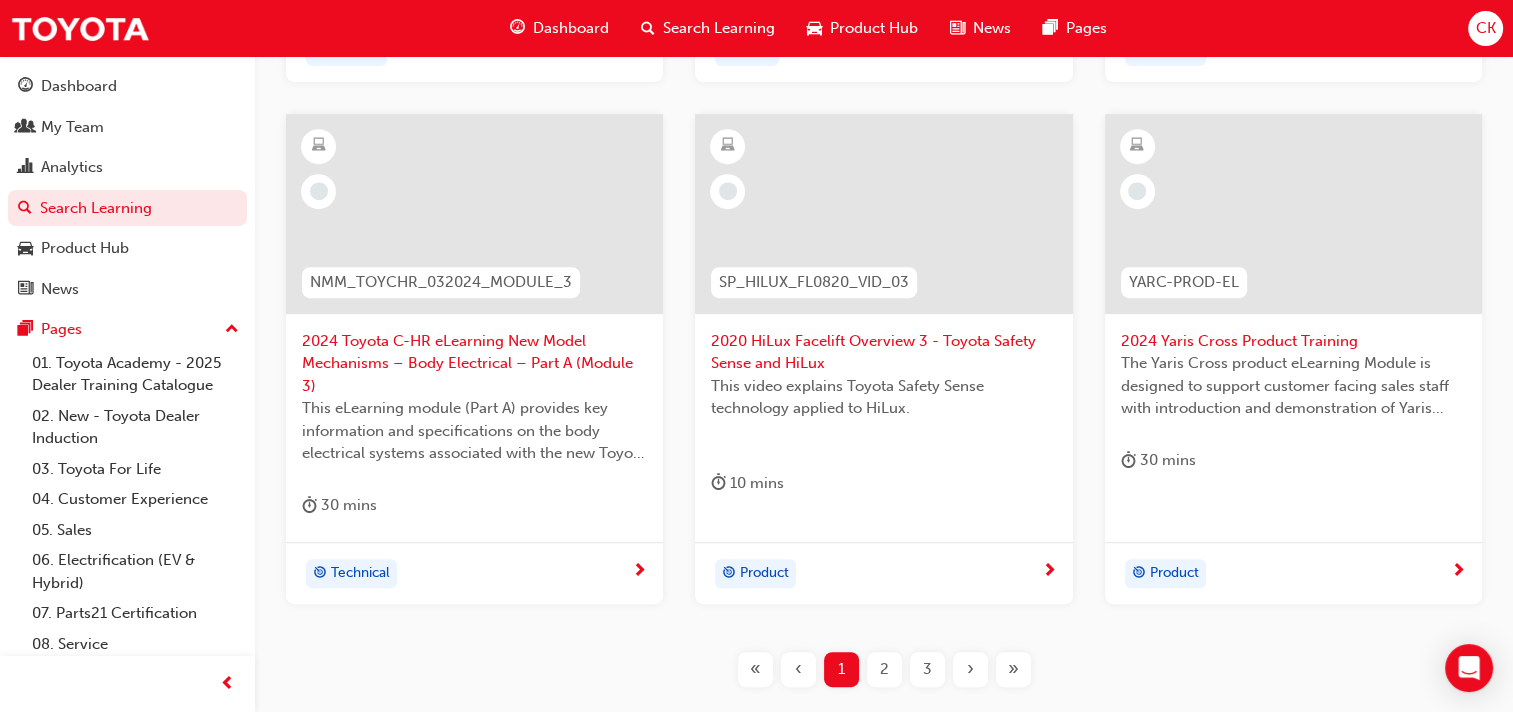 scroll, scrollTop: 900, scrollLeft: 0, axis: vertical 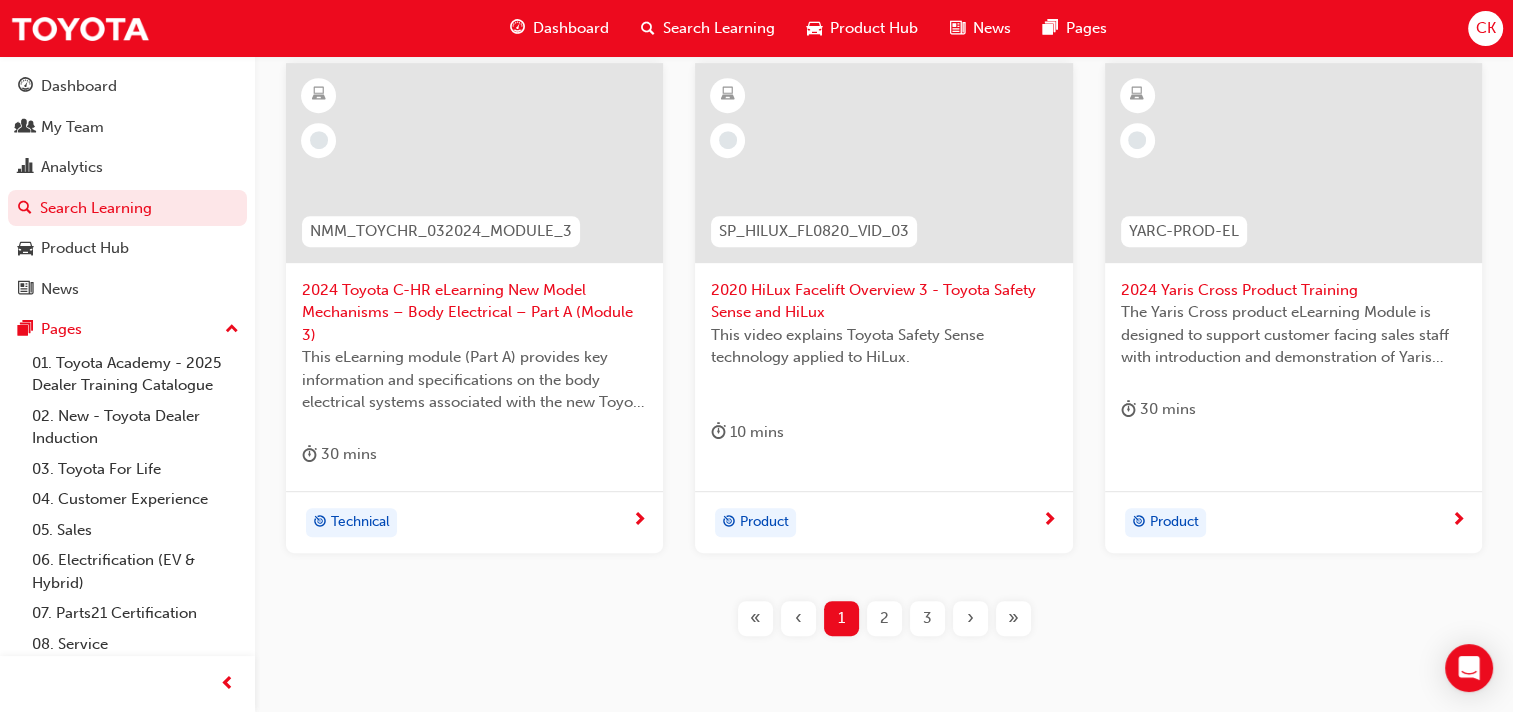 click on "2" at bounding box center (884, 618) 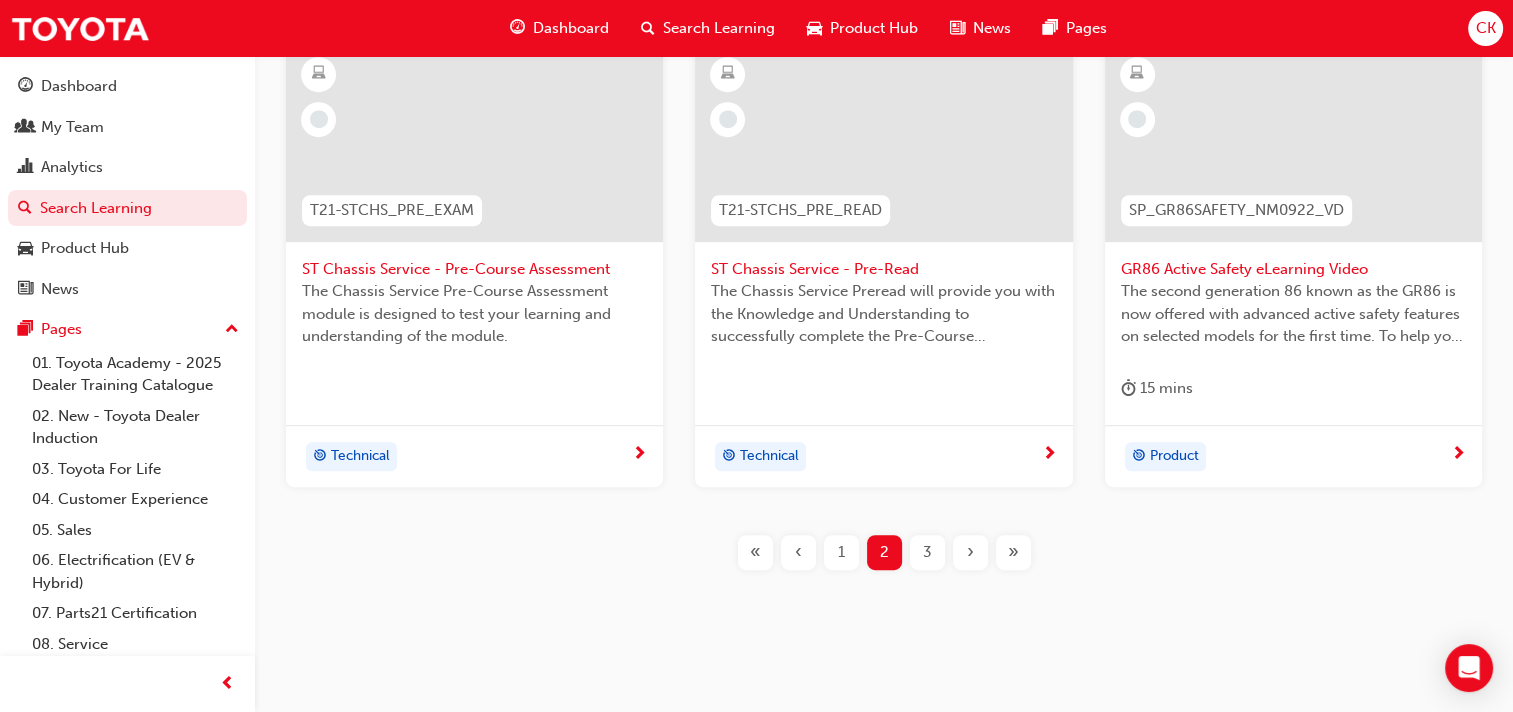 scroll, scrollTop: 941, scrollLeft: 0, axis: vertical 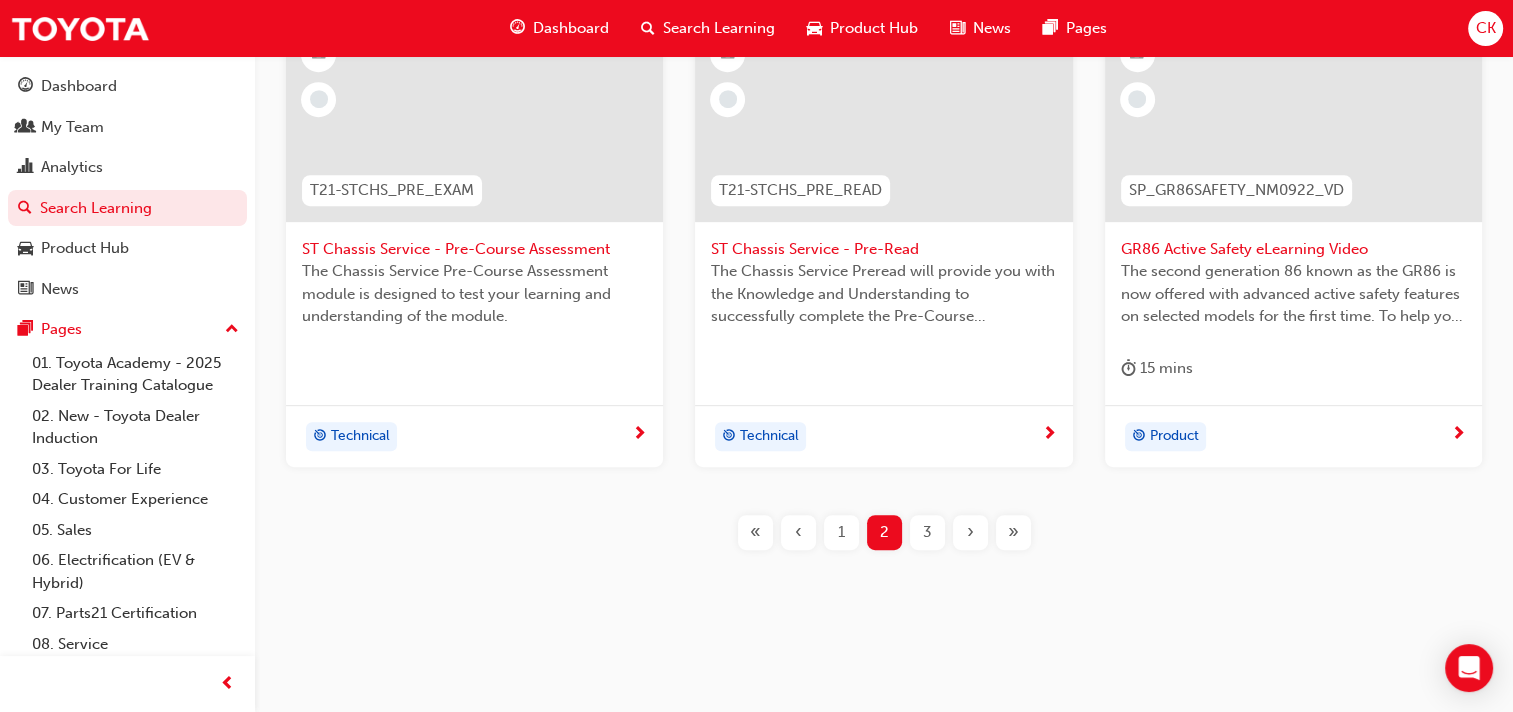 click on "3" at bounding box center (927, 532) 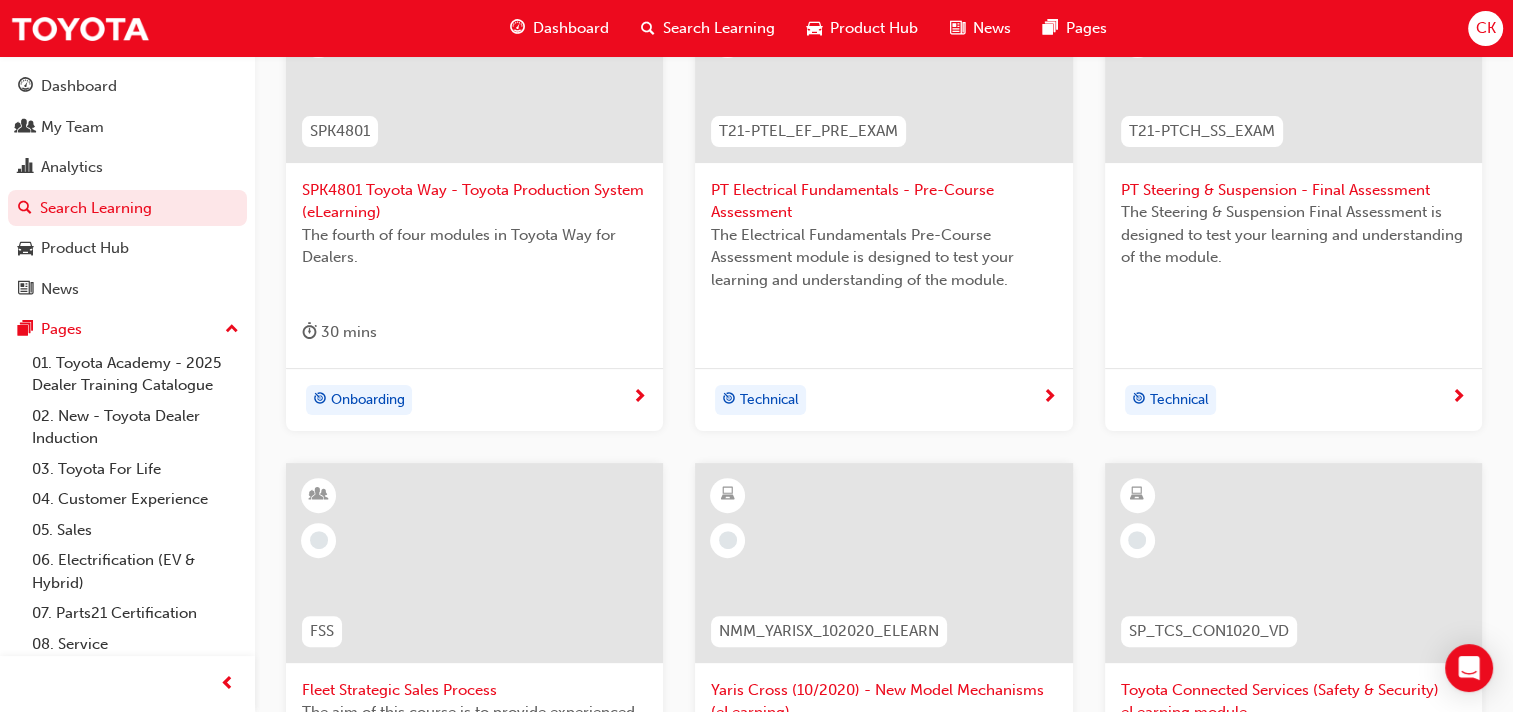 scroll, scrollTop: 900, scrollLeft: 0, axis: vertical 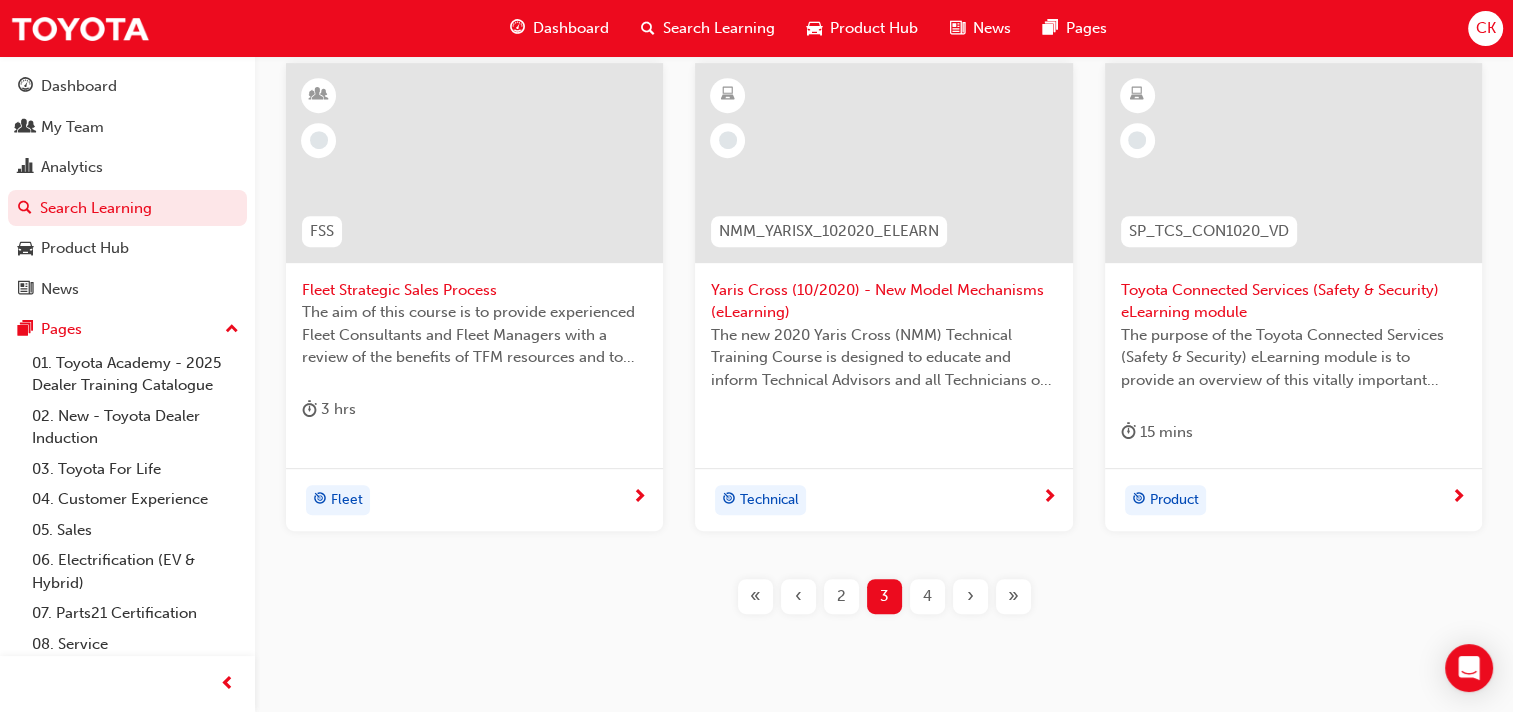 click on "4" at bounding box center (927, 596) 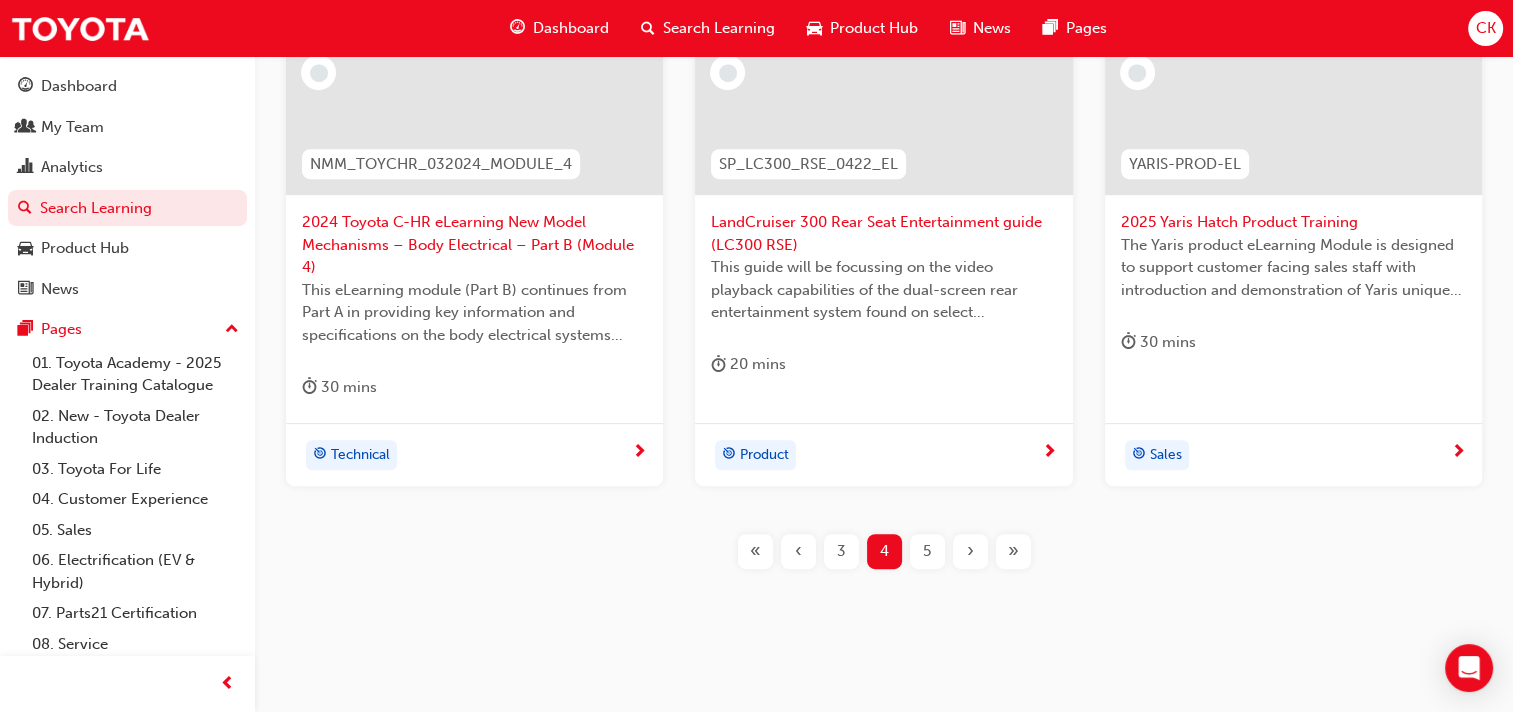 scroll, scrollTop: 964, scrollLeft: 0, axis: vertical 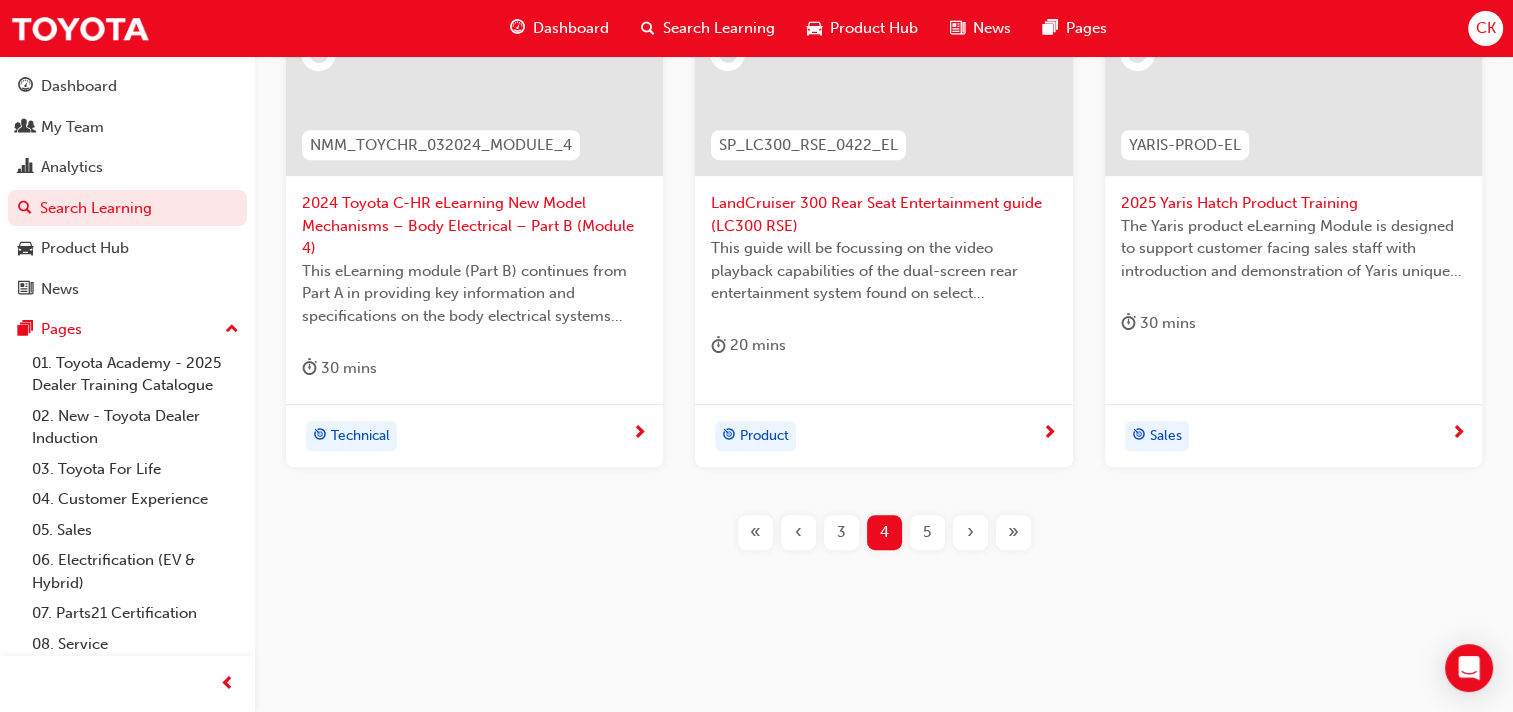 click on "5" at bounding box center [927, 532] 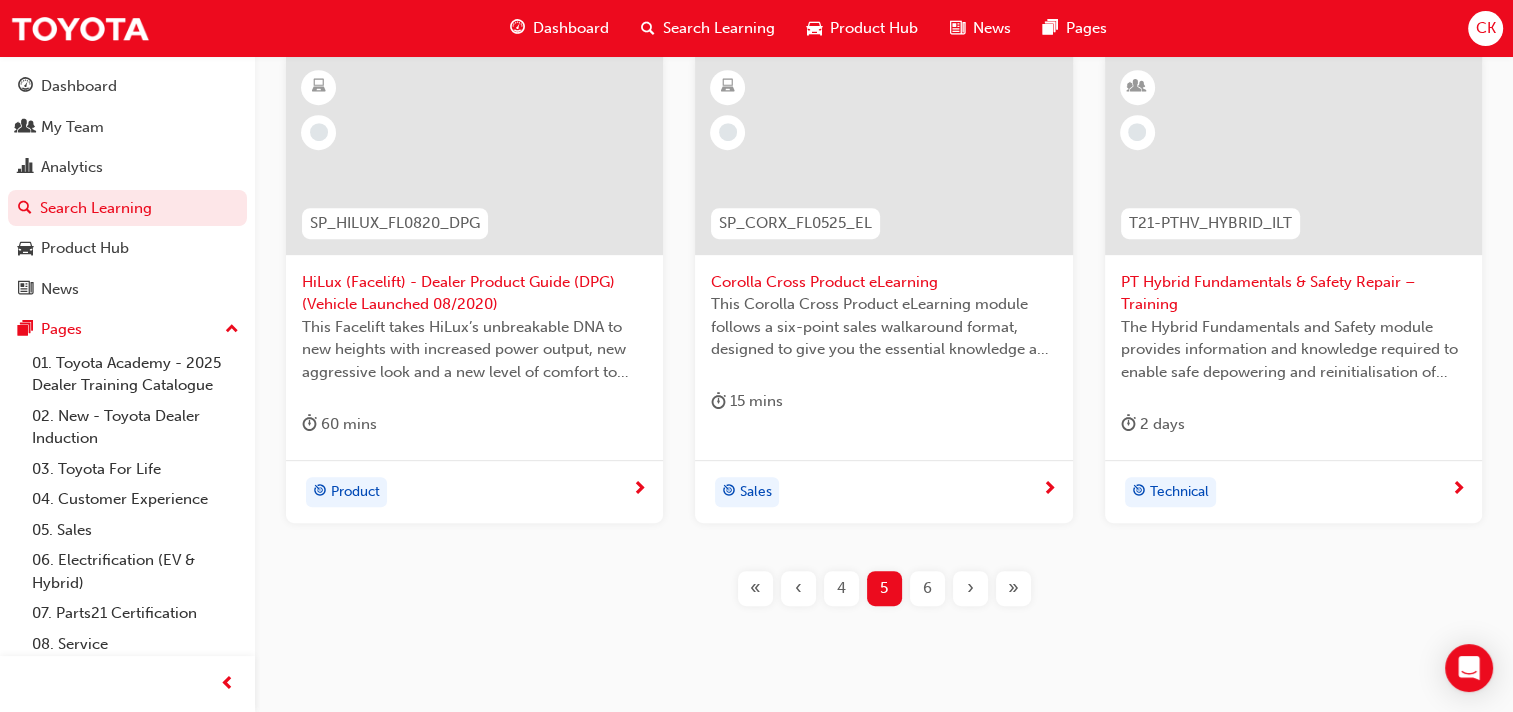 scroll, scrollTop: 964, scrollLeft: 0, axis: vertical 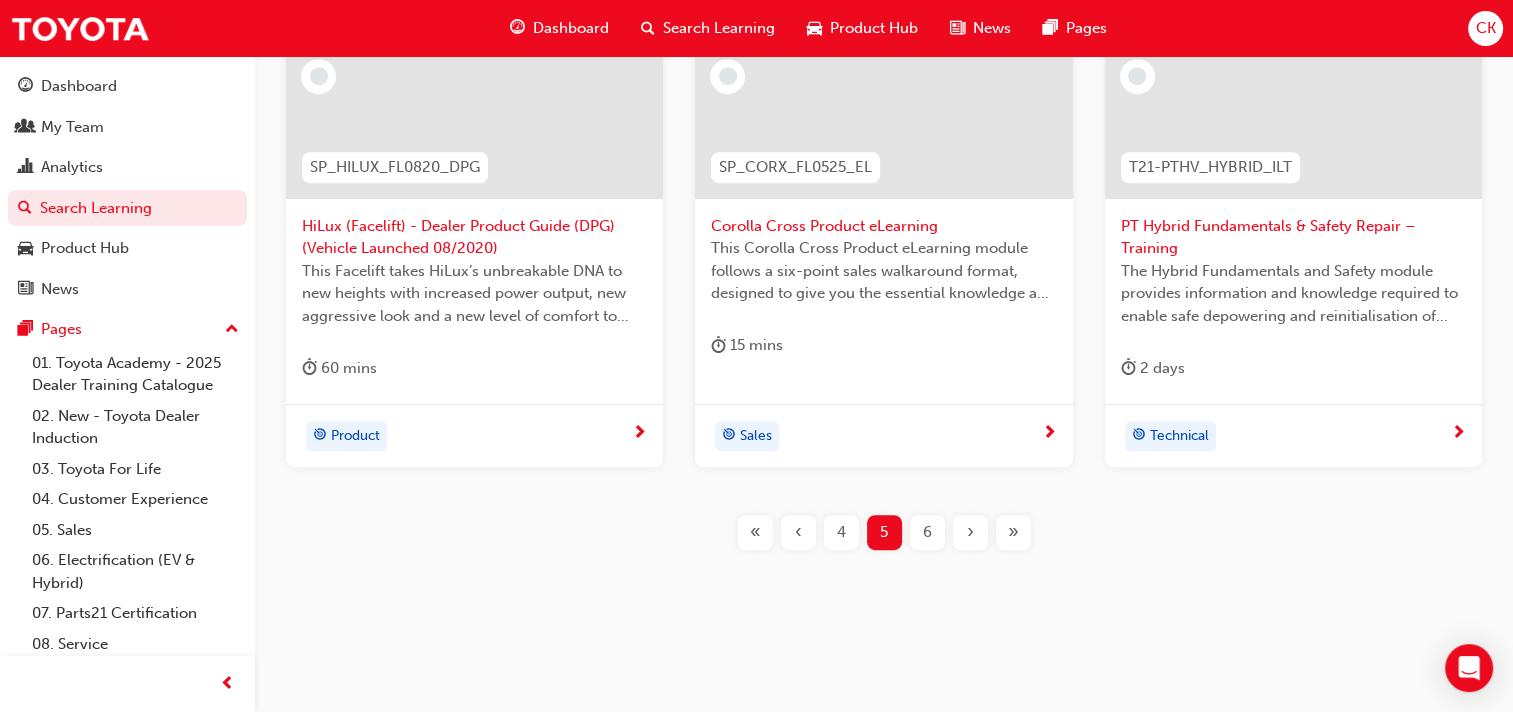 click on "6" at bounding box center (927, 532) 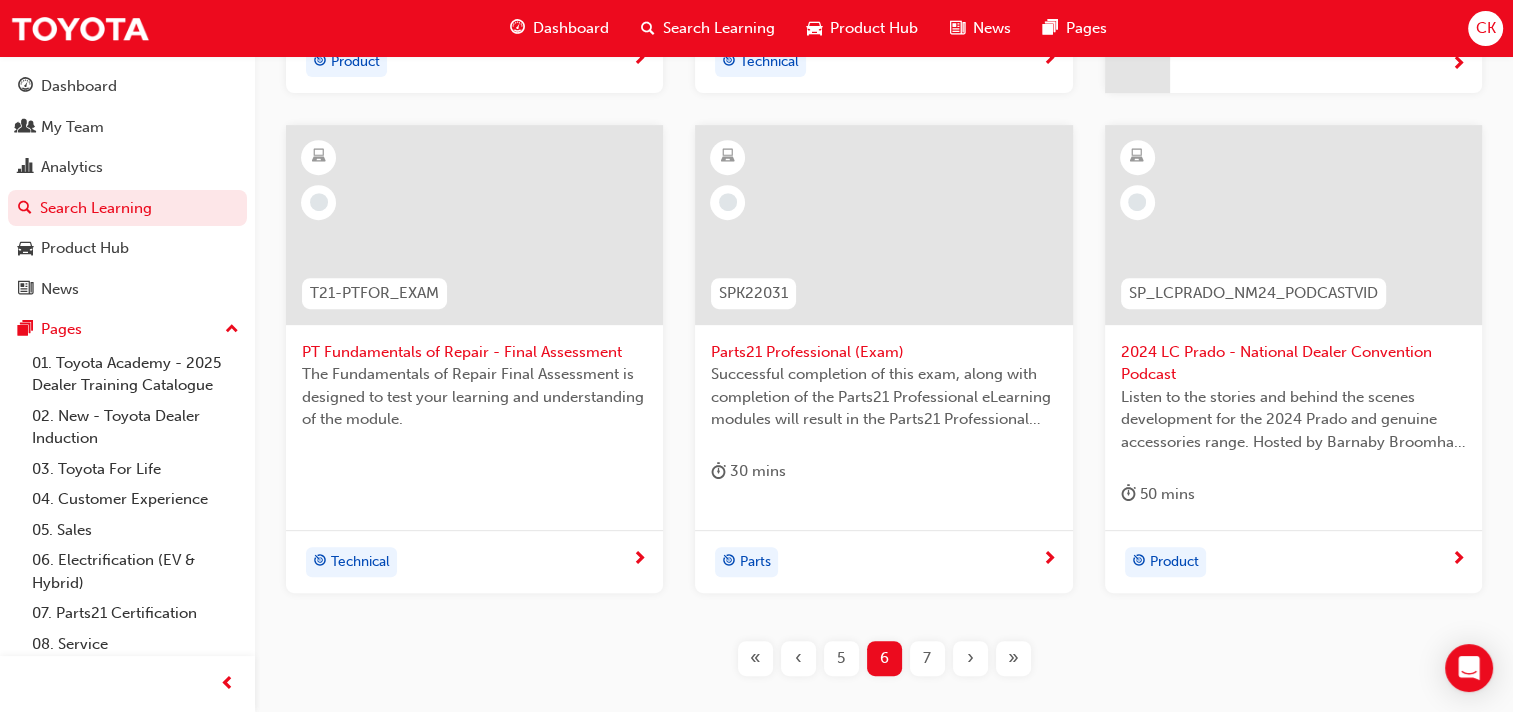 scroll, scrollTop: 864, scrollLeft: 0, axis: vertical 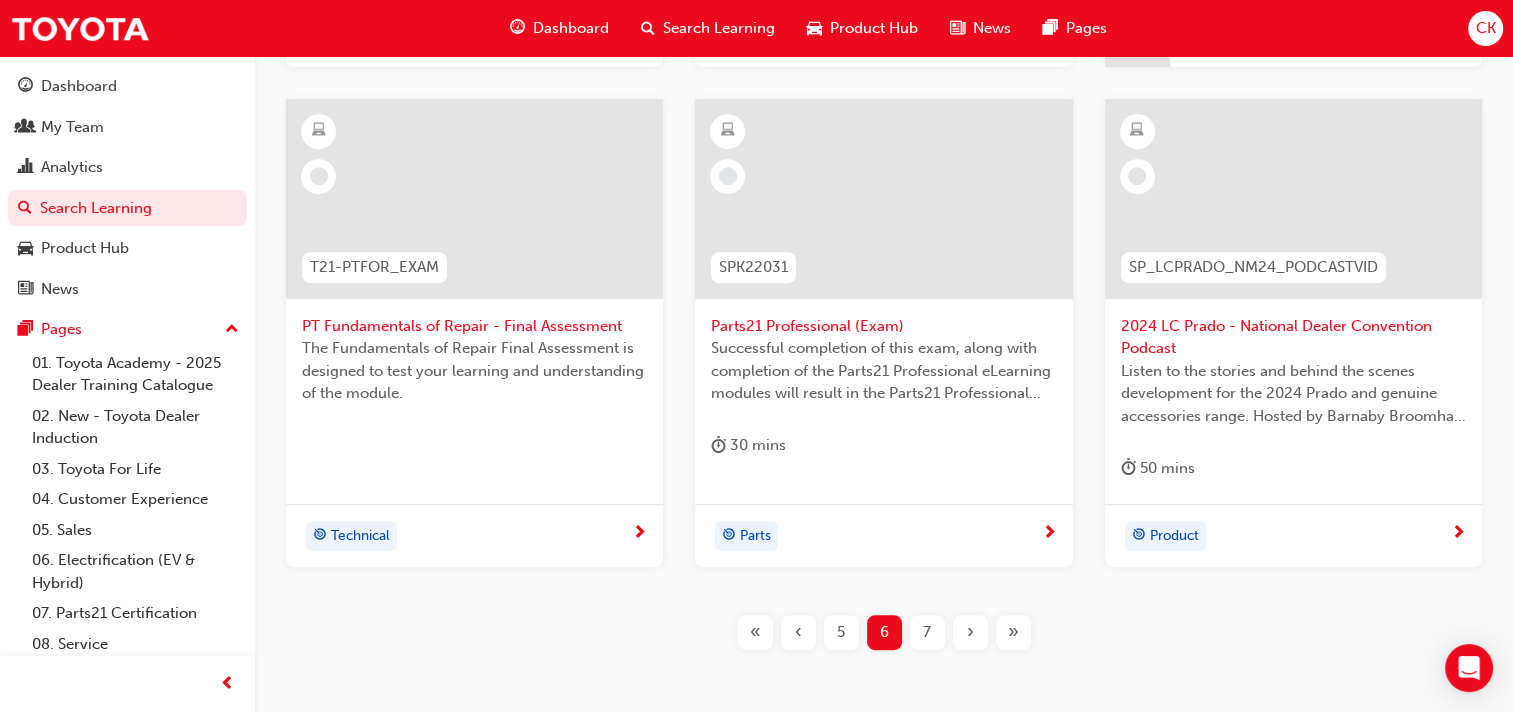 click on "7" at bounding box center [927, 632] 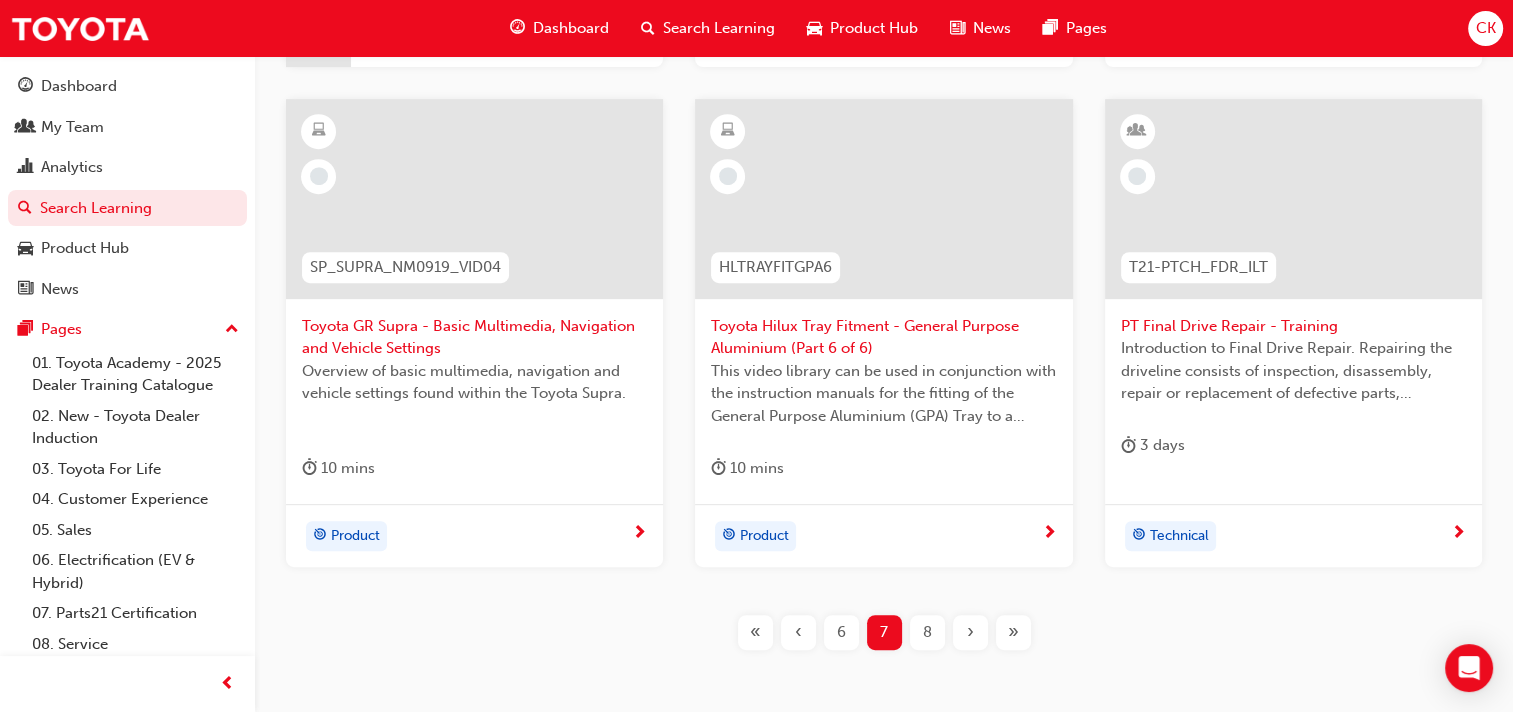 click on "8" at bounding box center (927, 632) 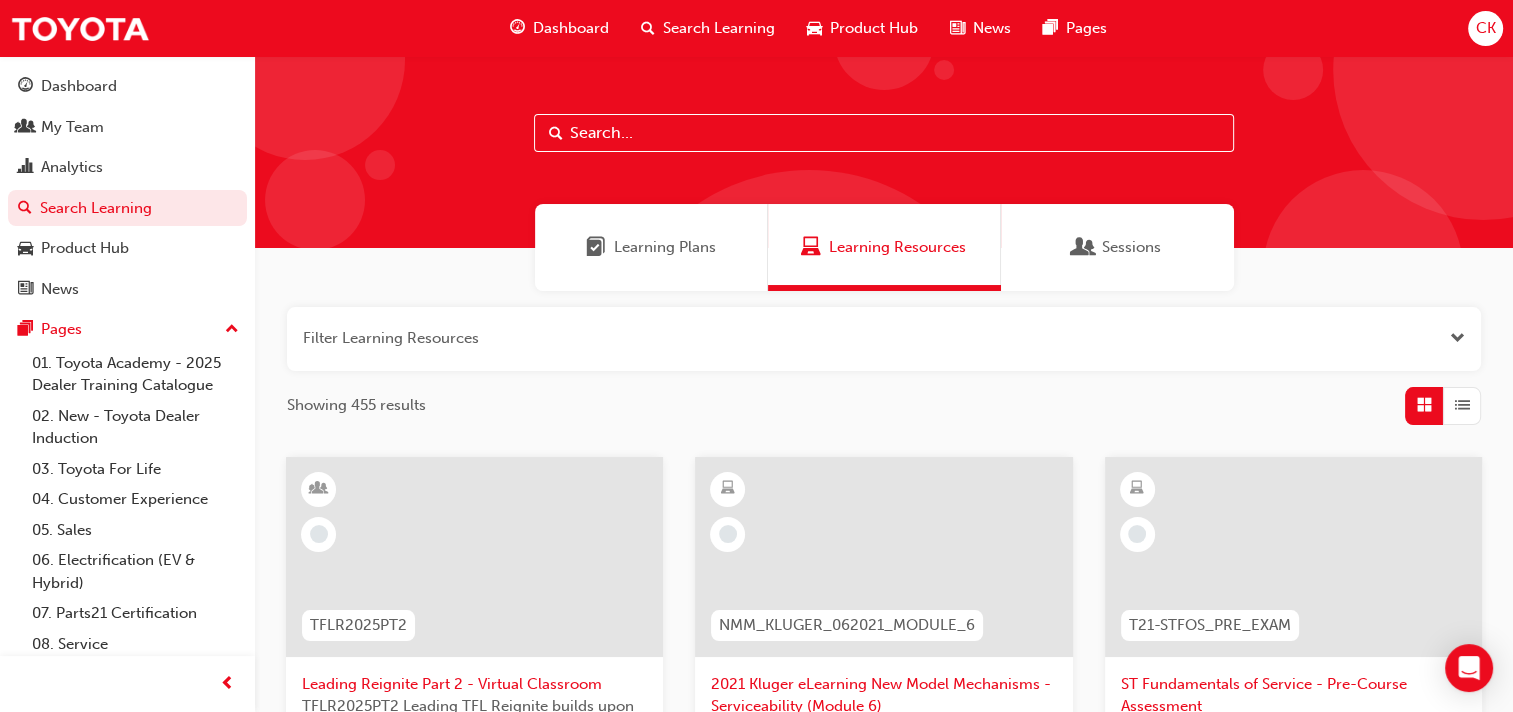 scroll, scrollTop: 0, scrollLeft: 0, axis: both 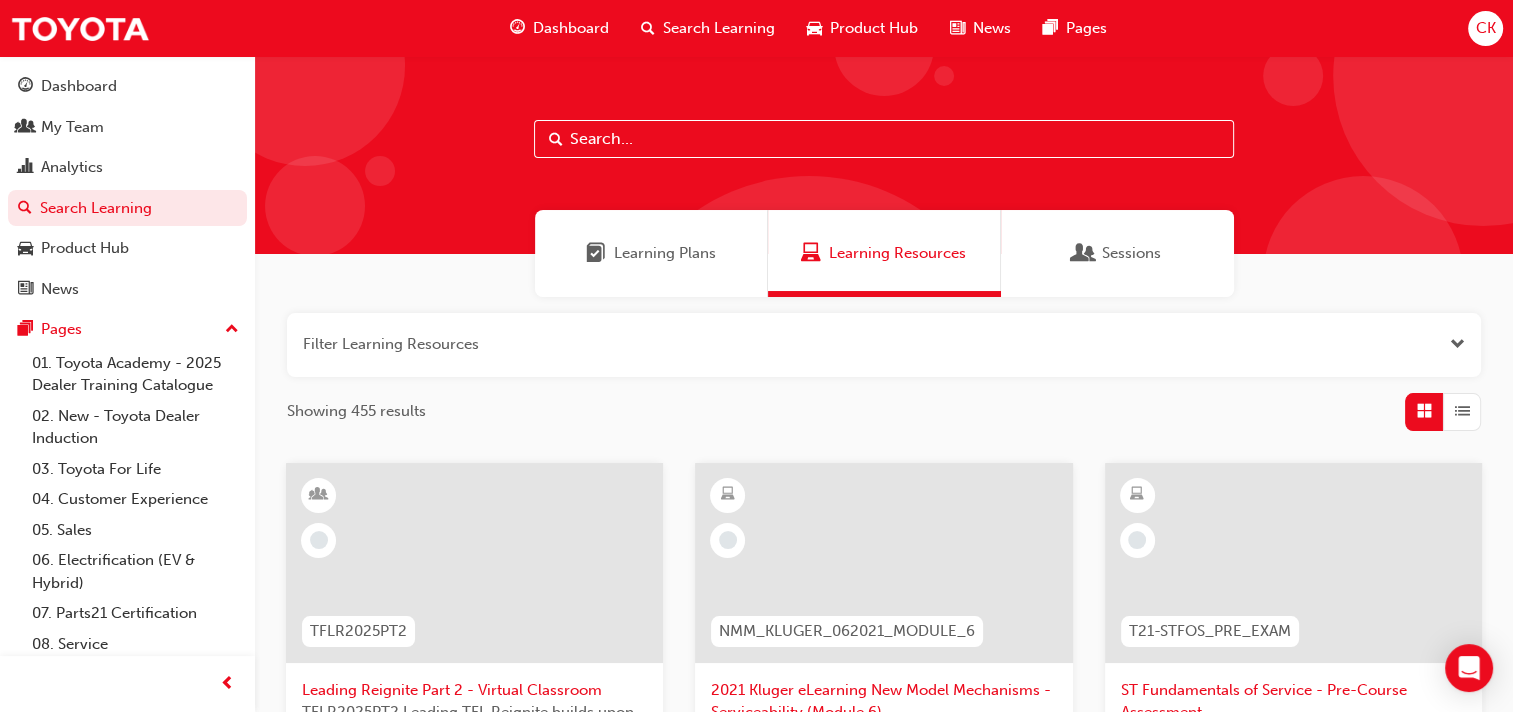 click at bounding box center [884, 139] 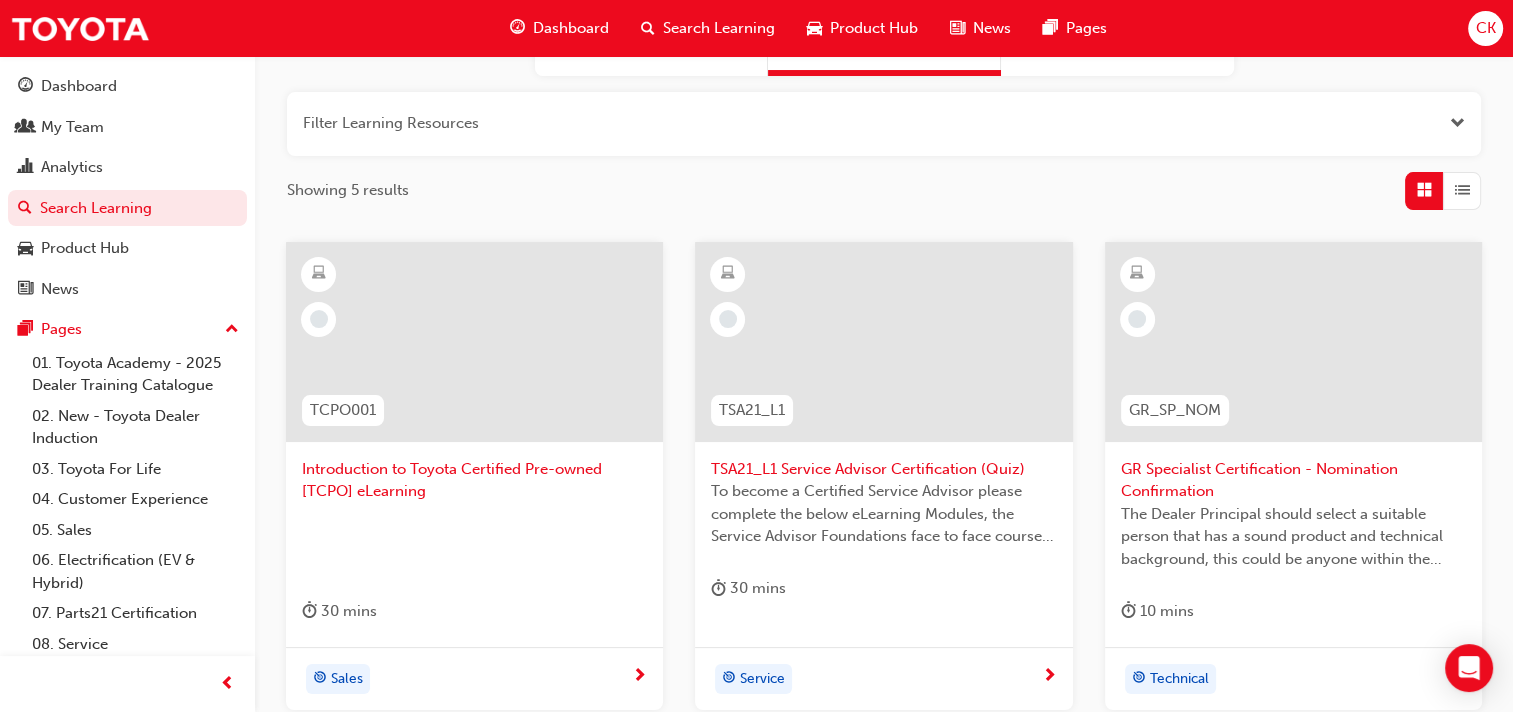 scroll, scrollTop: 0, scrollLeft: 0, axis: both 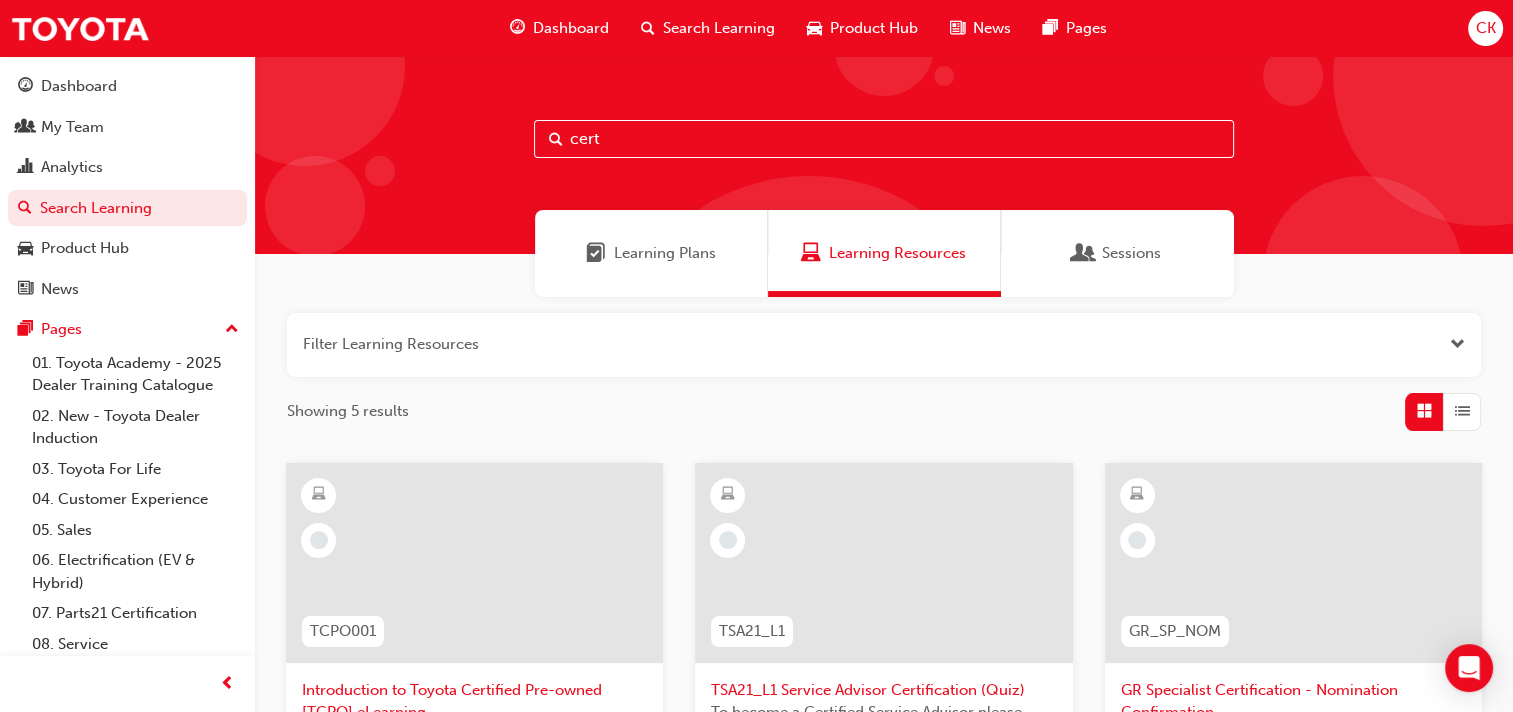 drag, startPoint x: 611, startPoint y: 139, endPoint x: 501, endPoint y: 138, distance: 110.00455 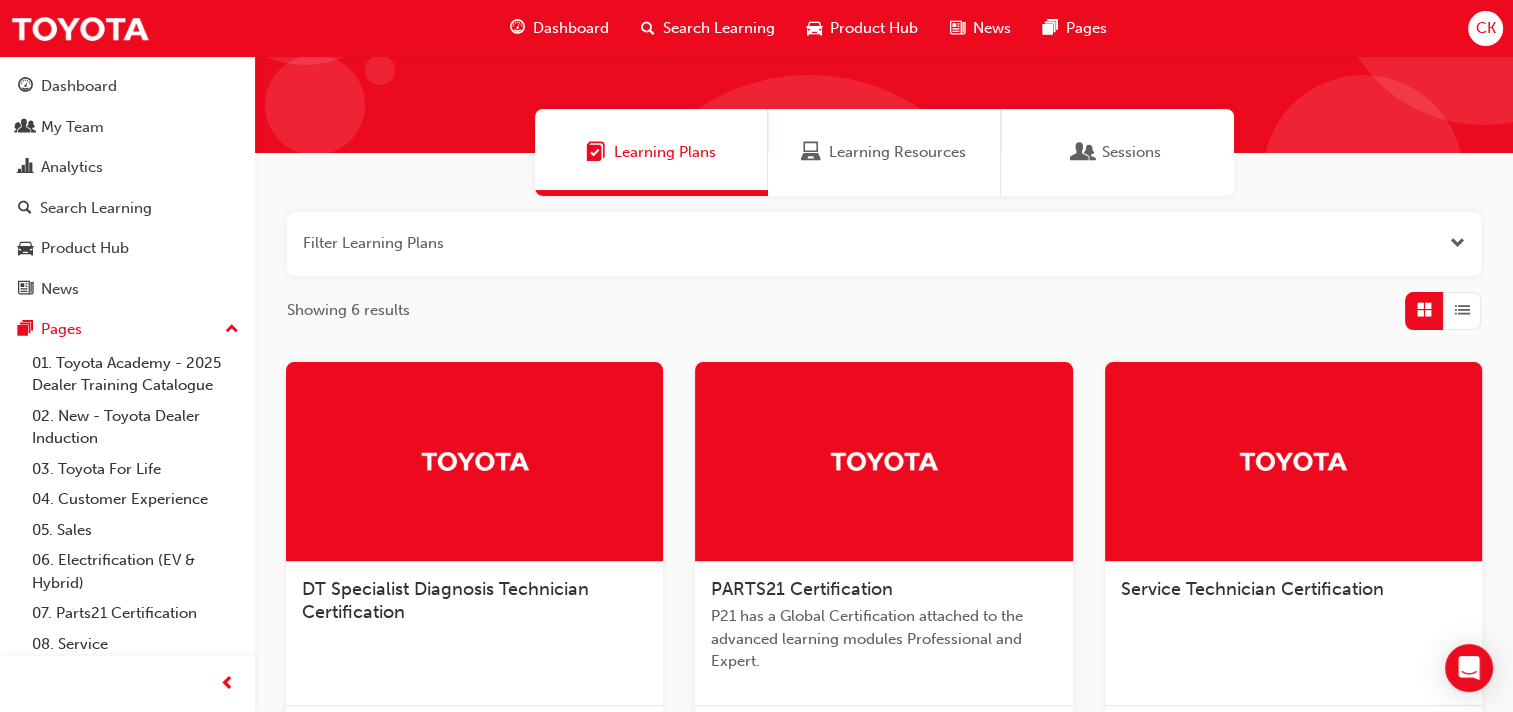scroll, scrollTop: 0, scrollLeft: 0, axis: both 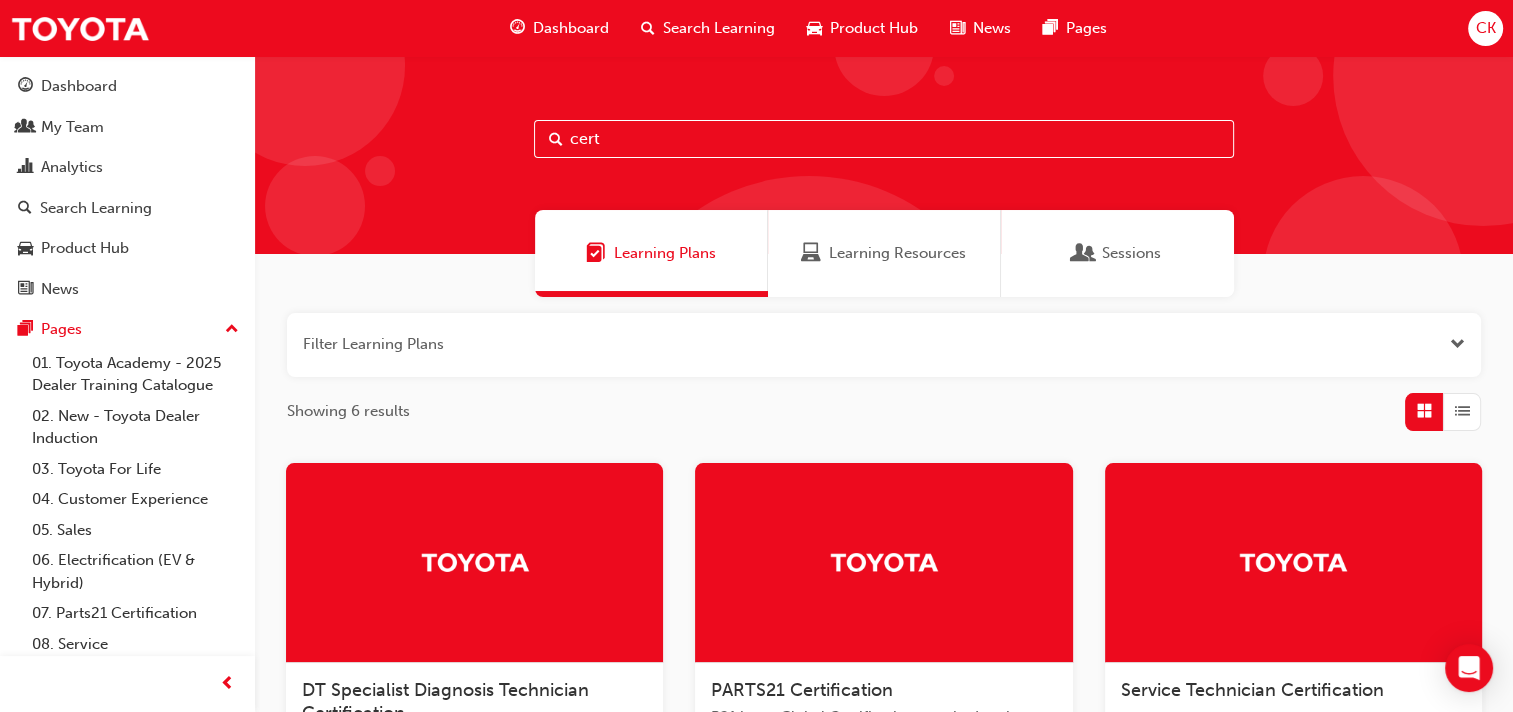 click on "Sessions" at bounding box center [1131, 253] 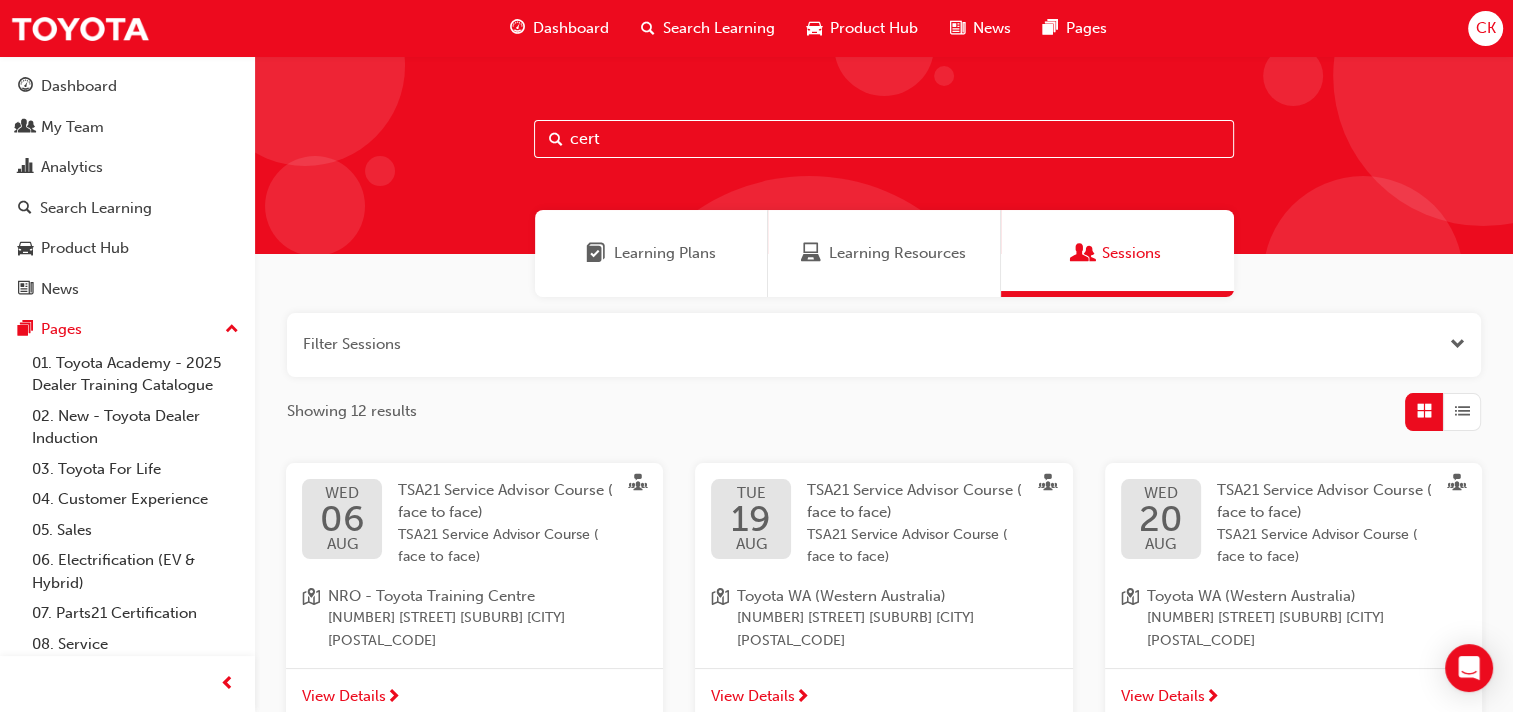scroll, scrollTop: 0, scrollLeft: 0, axis: both 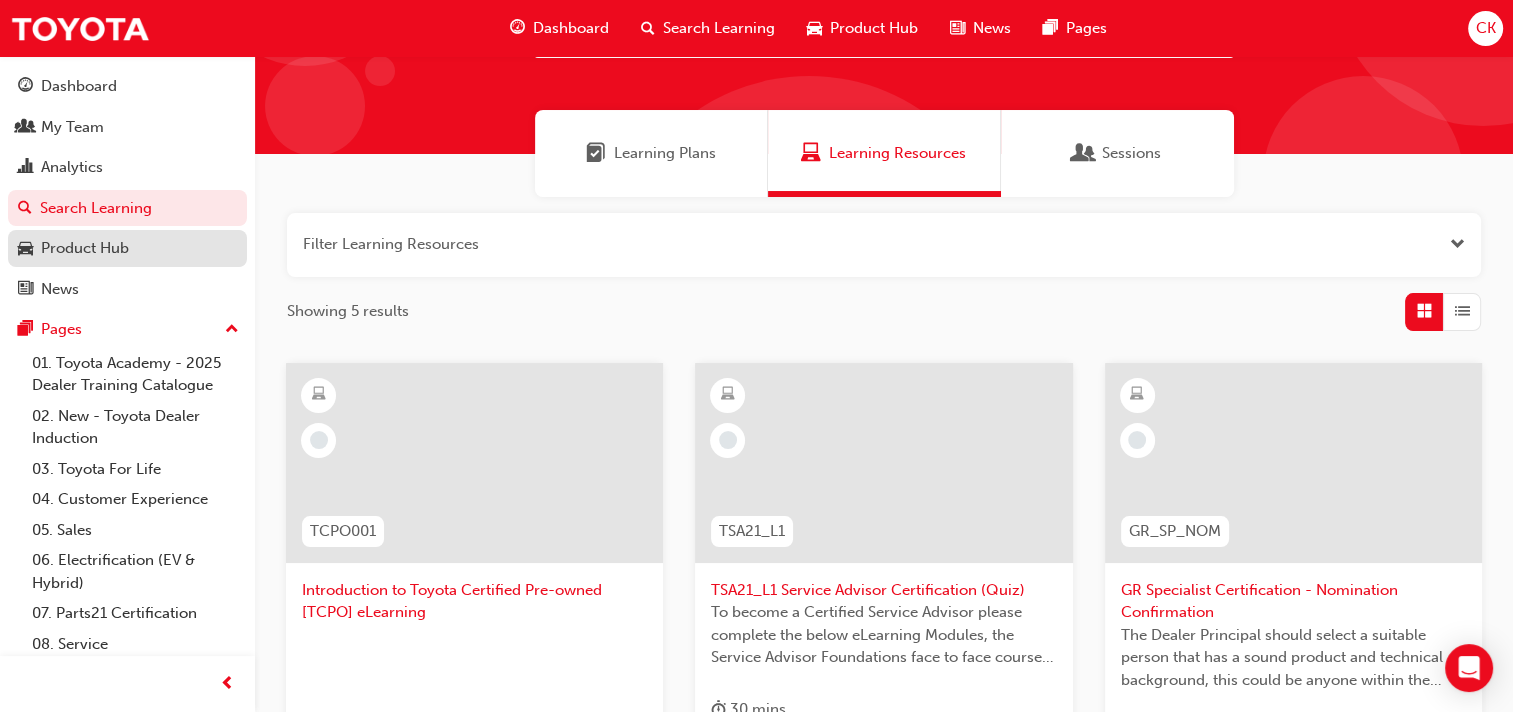 click on "Product Hub" at bounding box center (85, 248) 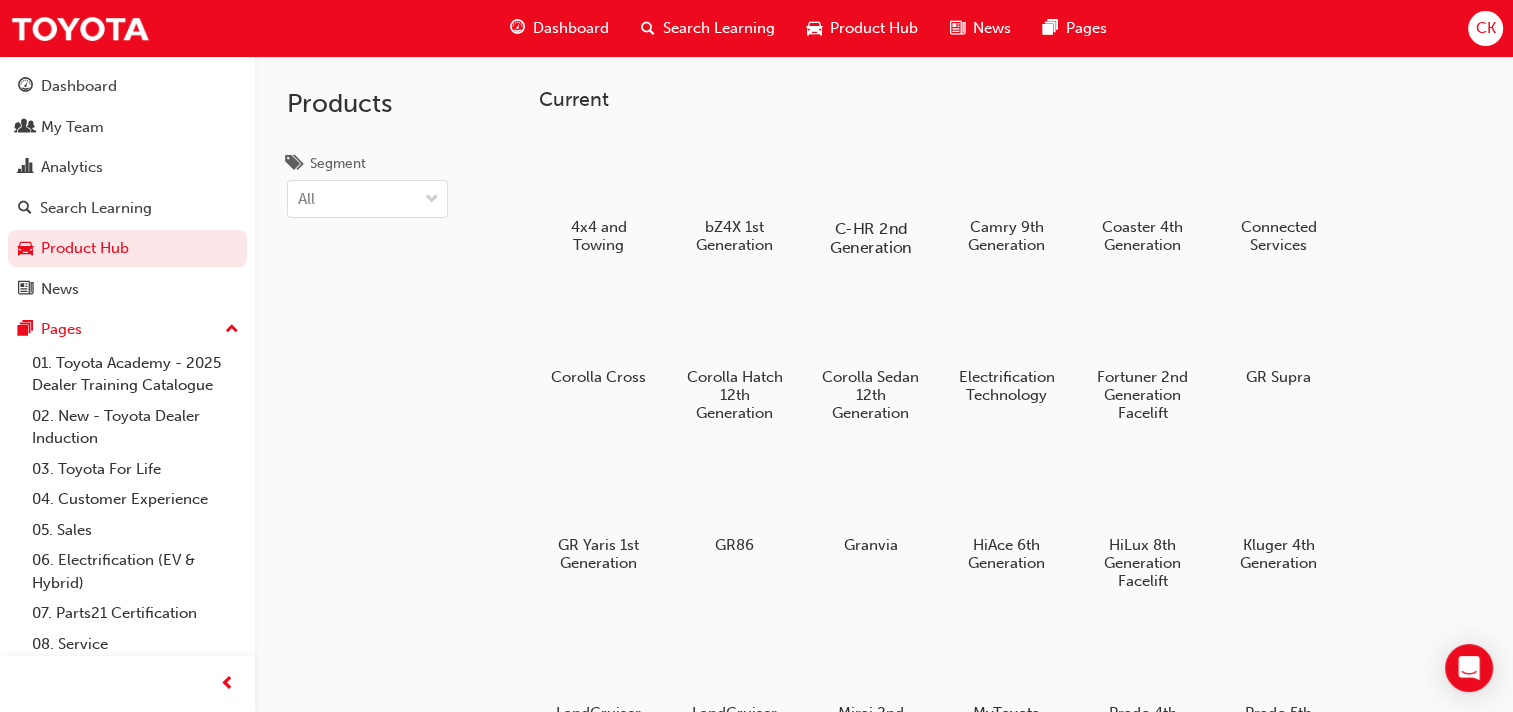 click on "C-HR 2nd Generation" at bounding box center (870, 238) 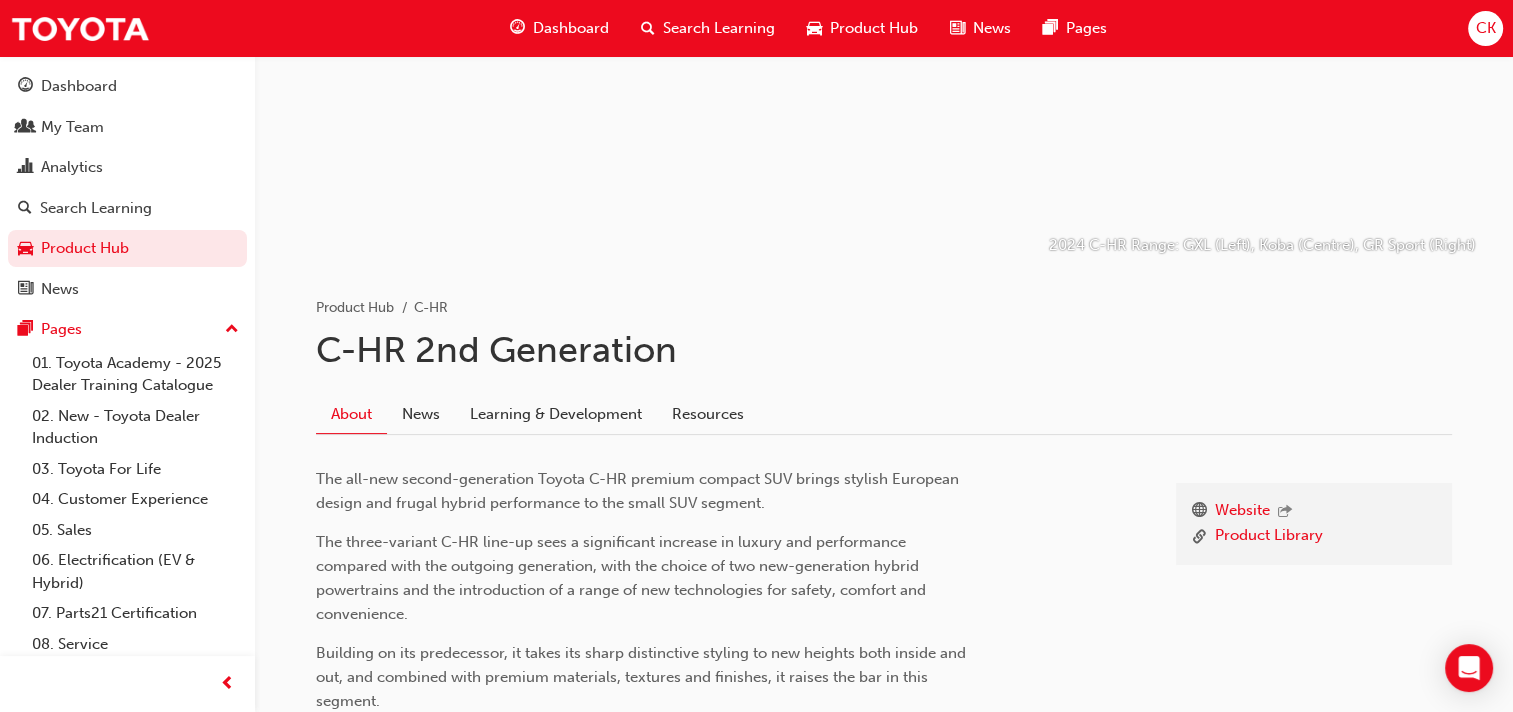 scroll, scrollTop: 352, scrollLeft: 0, axis: vertical 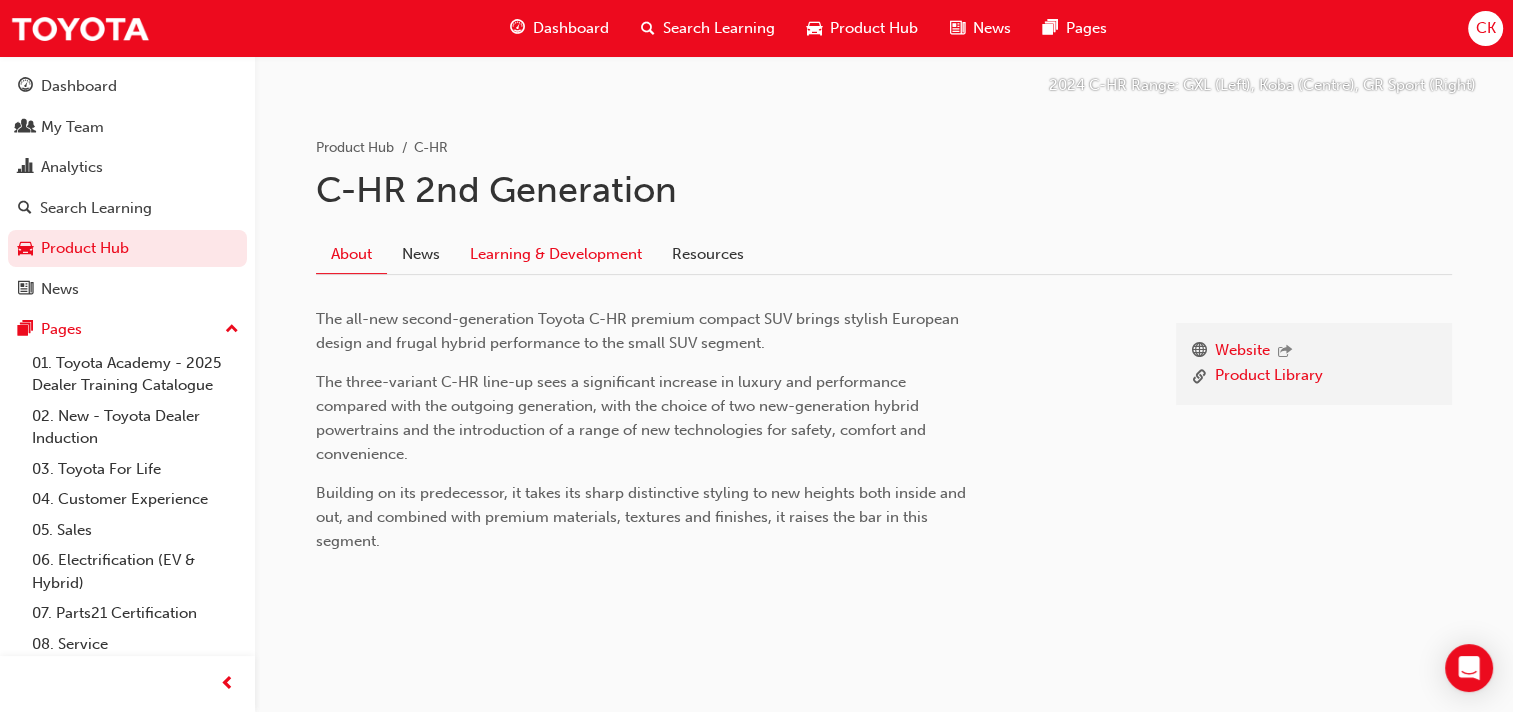 click on "Learning & Development" at bounding box center [556, 254] 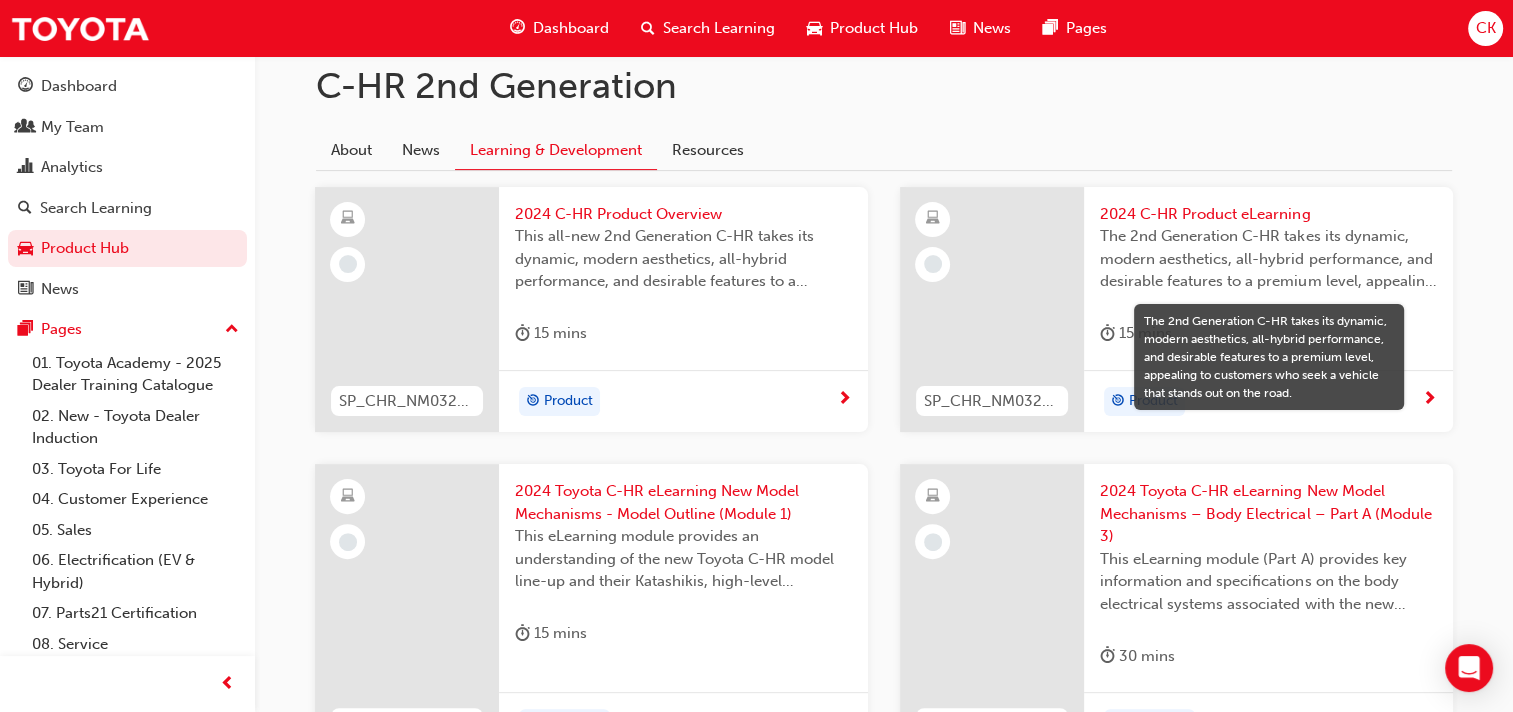 scroll, scrollTop: 452, scrollLeft: 0, axis: vertical 